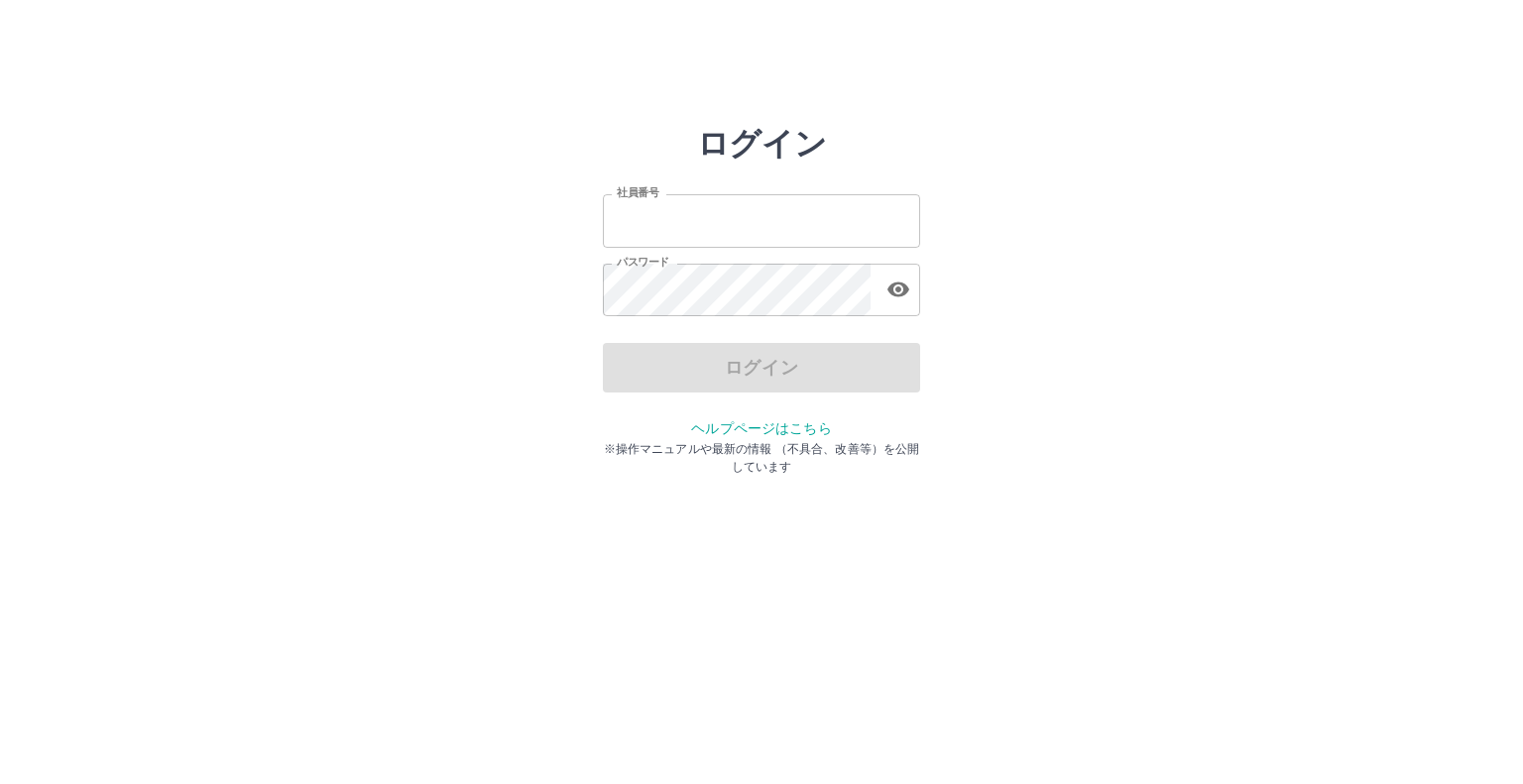 scroll, scrollTop: 0, scrollLeft: 0, axis: both 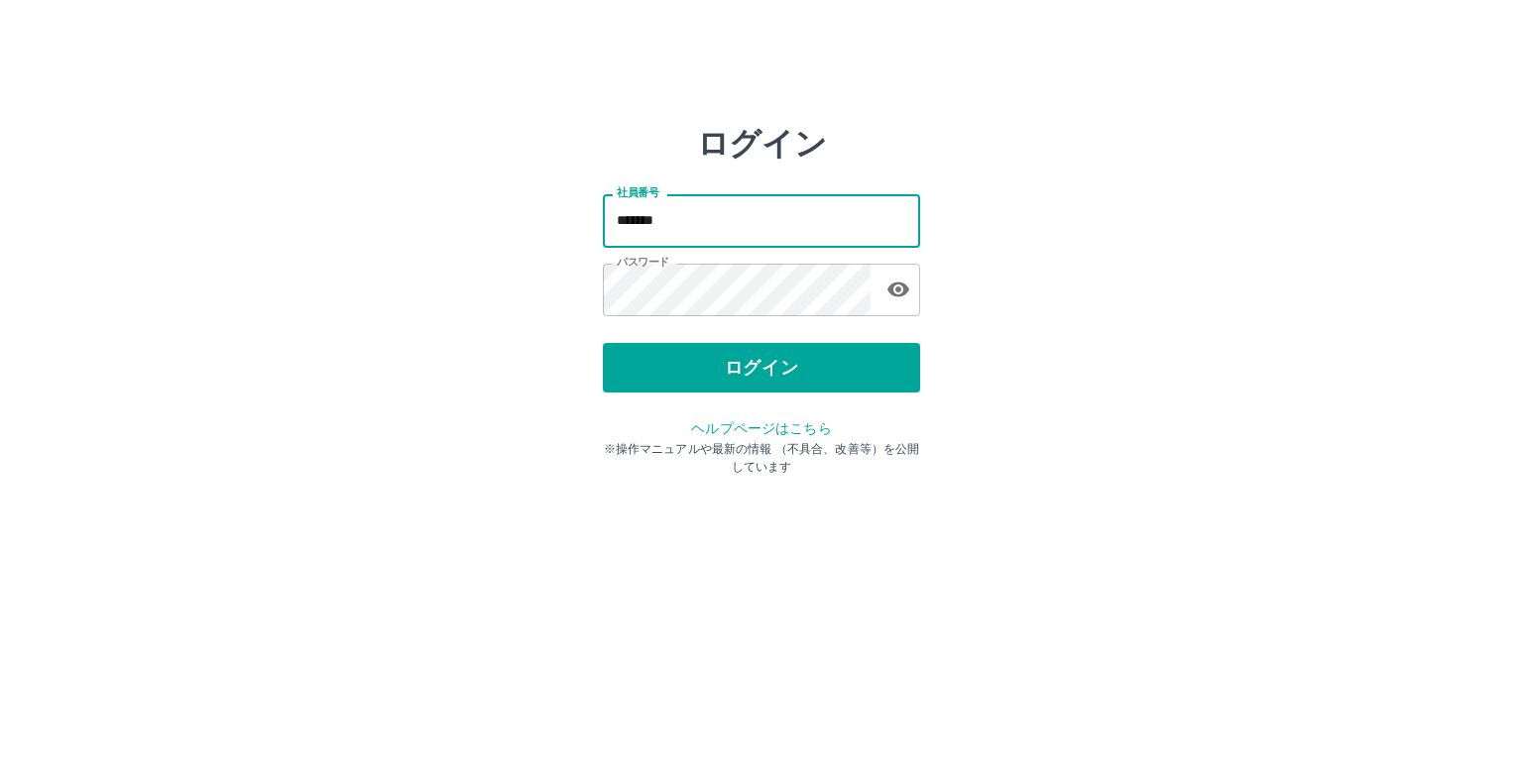 drag, startPoint x: 0, startPoint y: 0, endPoint x: 762, endPoint y: 219, distance: 792.8461 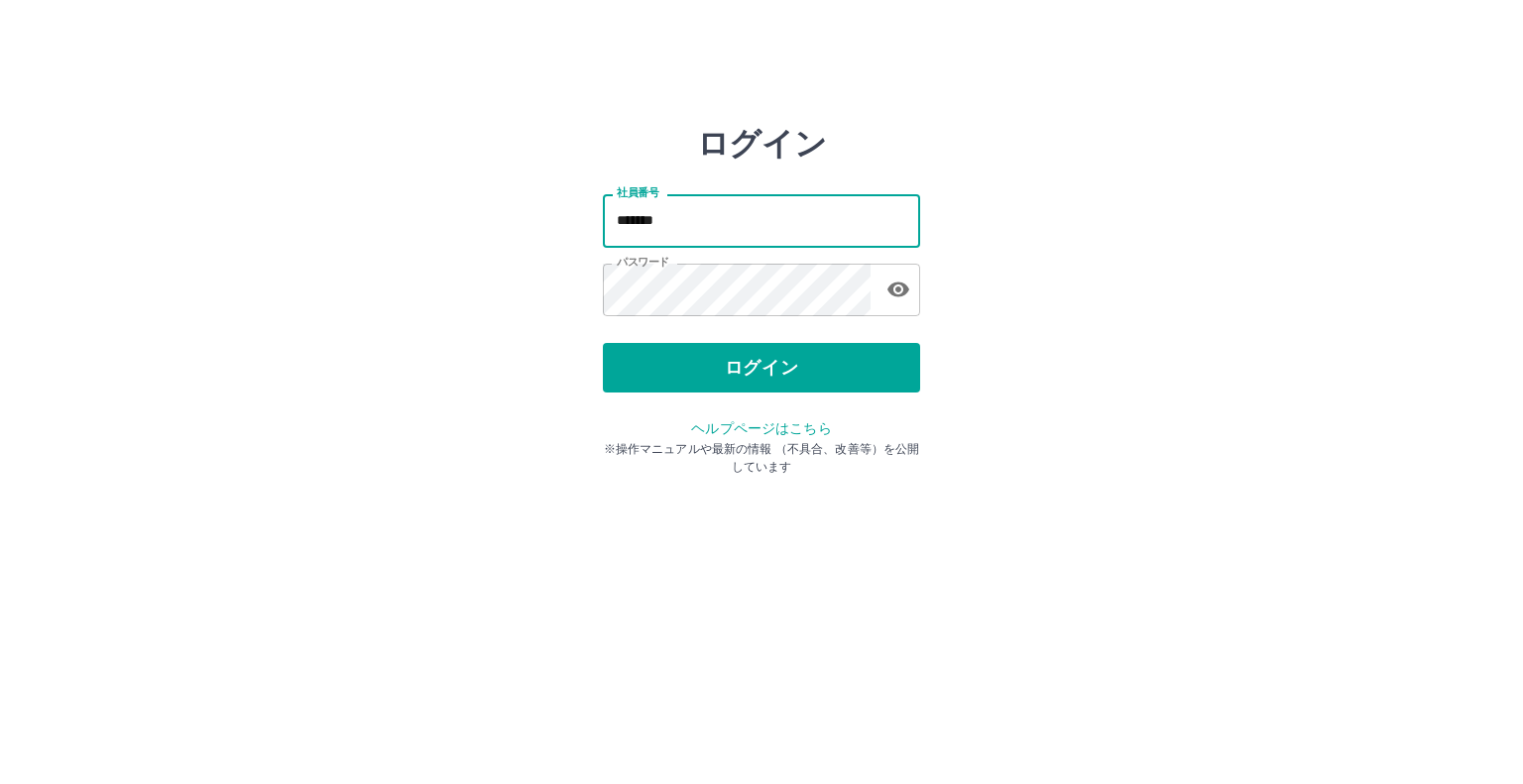type on "*******" 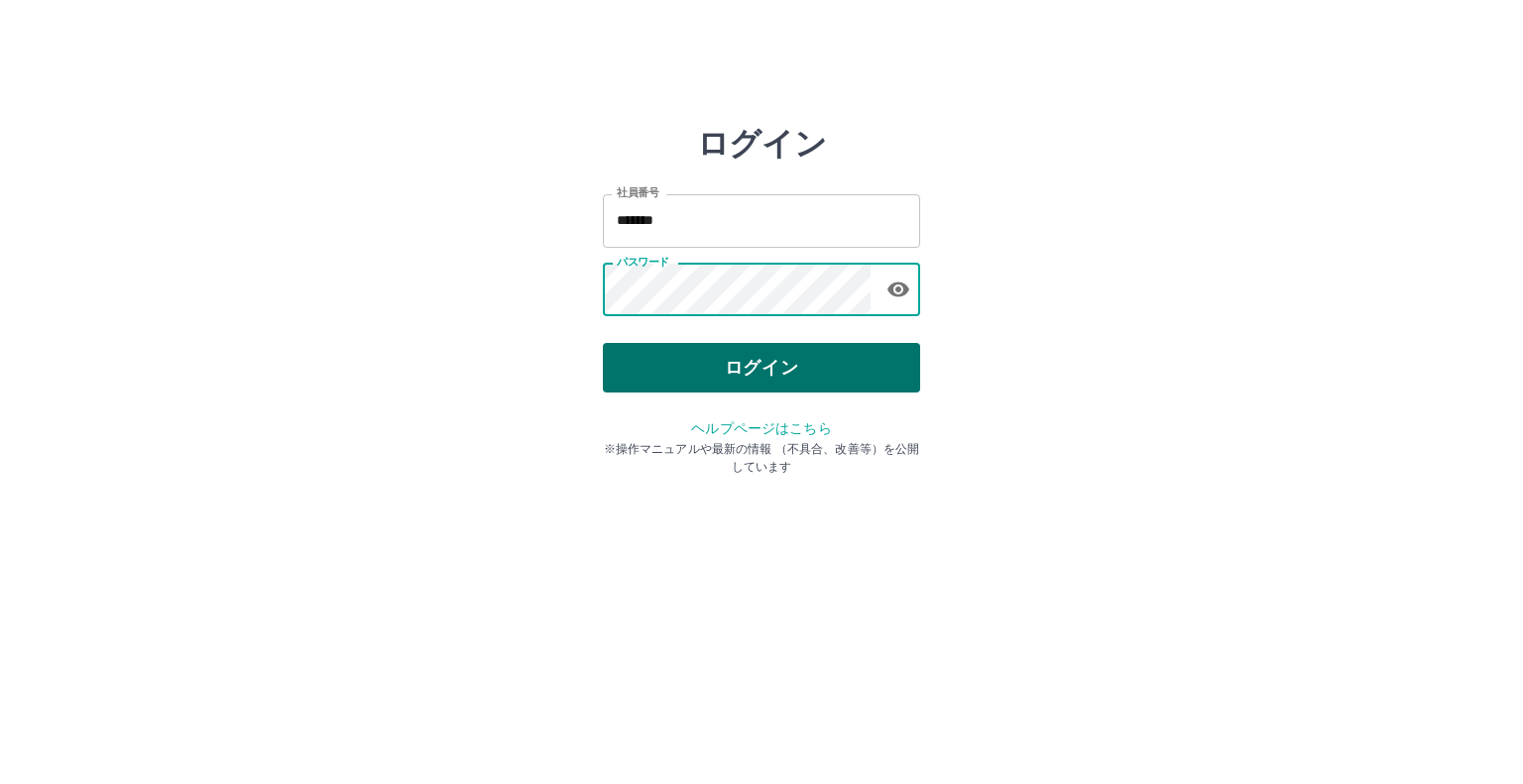 click on "ログイン" at bounding box center [762, 368] 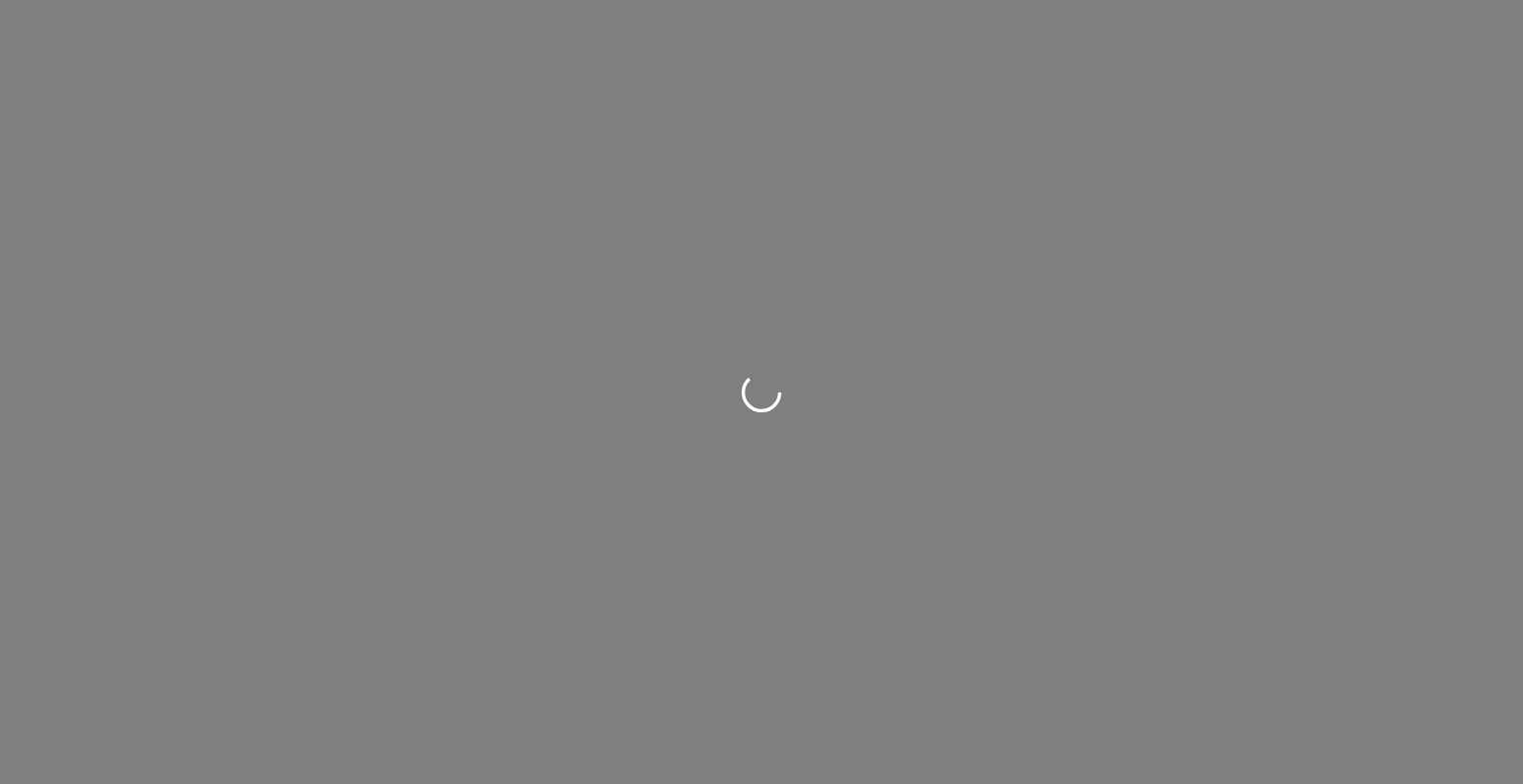 scroll, scrollTop: 0, scrollLeft: 0, axis: both 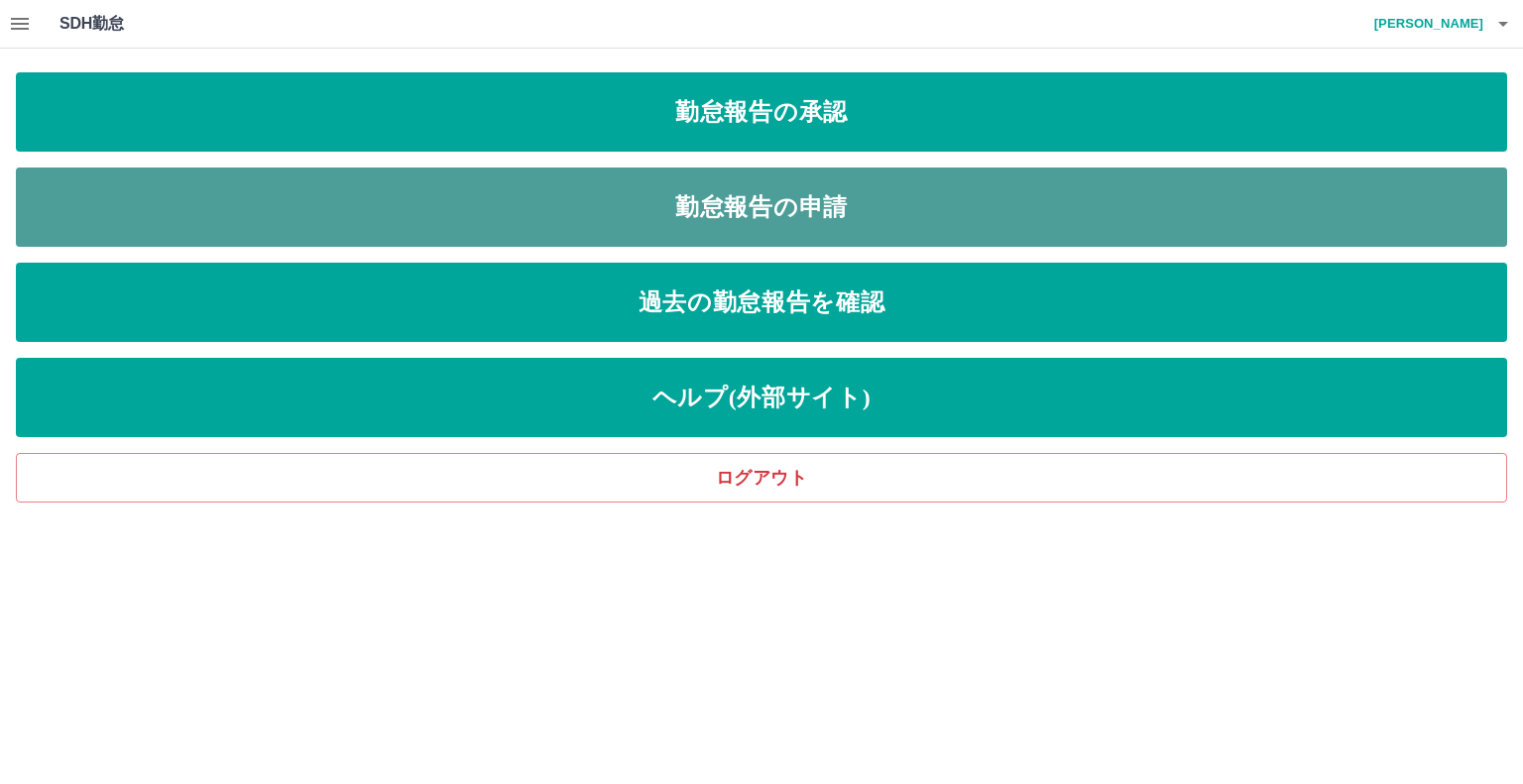 click on "勤怠報告の申請" at bounding box center [762, 207] 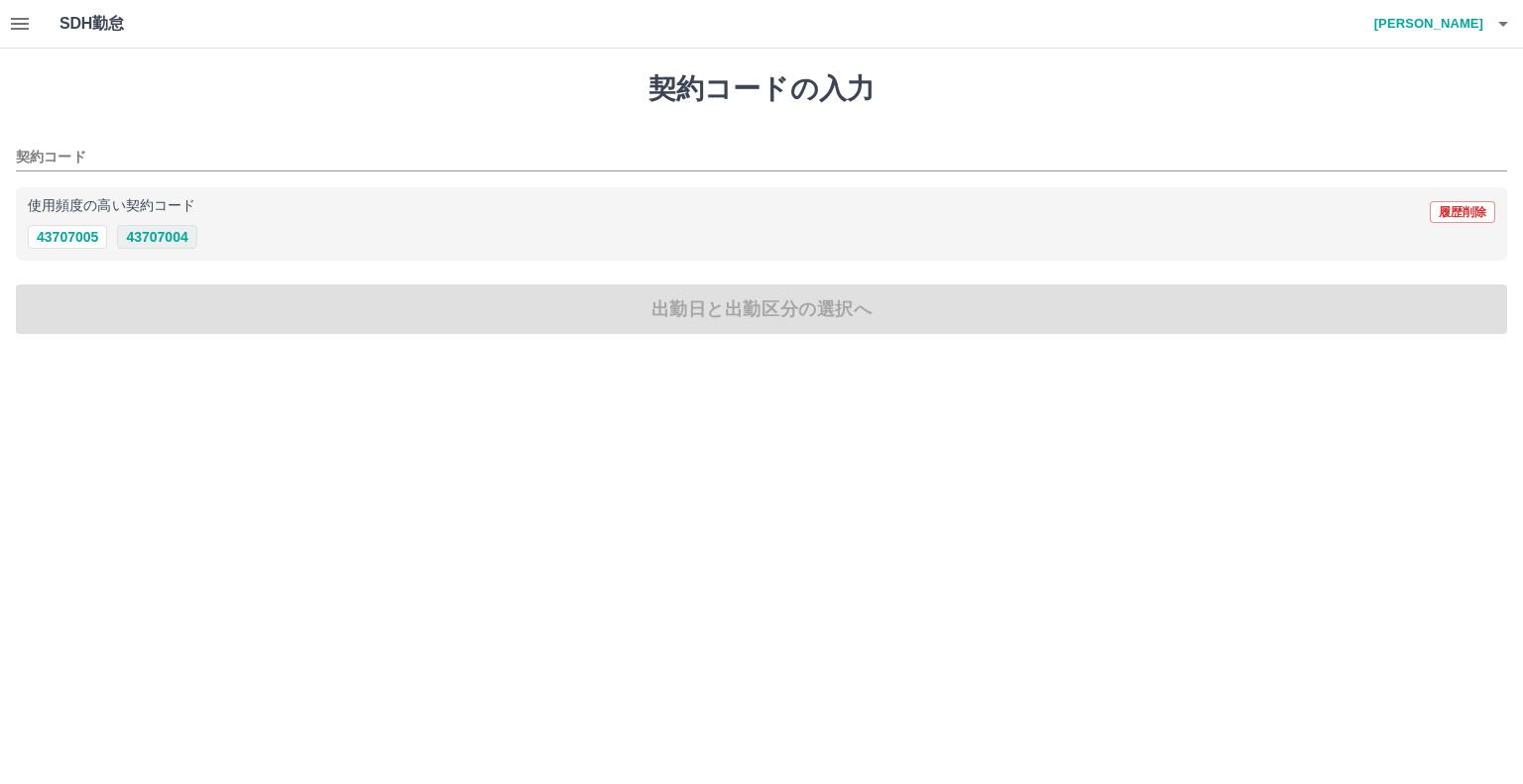click on "43707004" at bounding box center [157, 237] 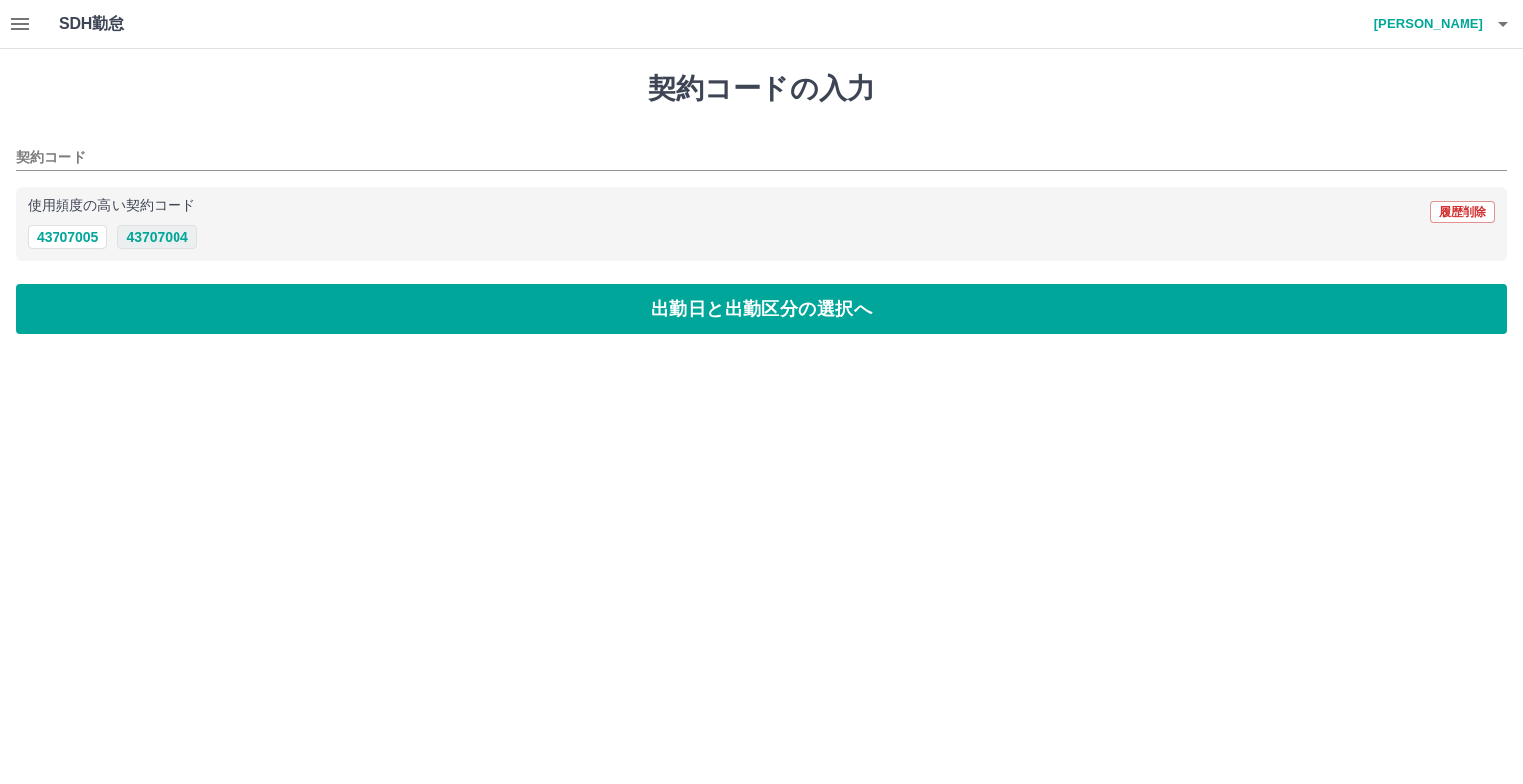 type on "********" 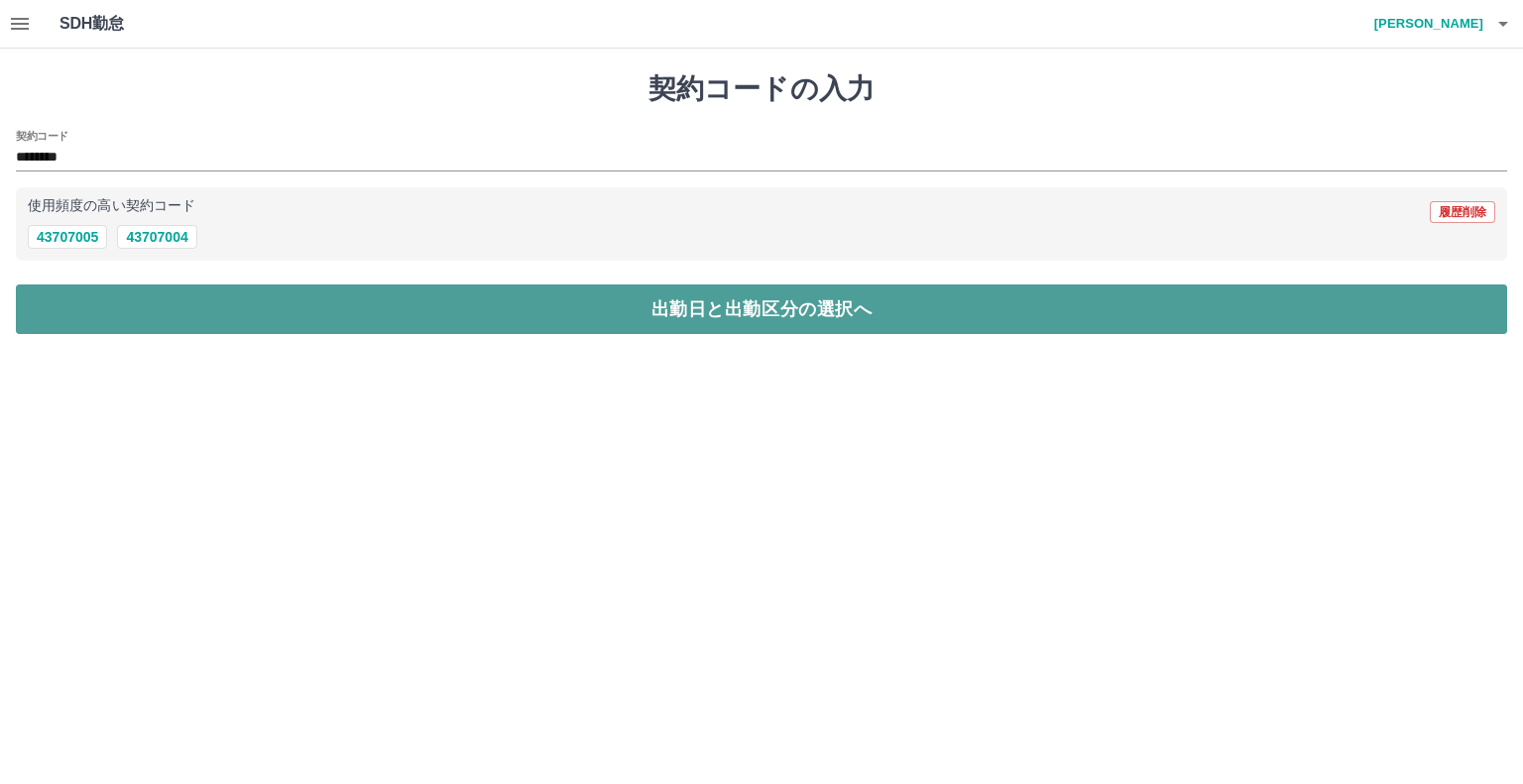 click on "出勤日と出勤区分の選択へ" at bounding box center (762, 309) 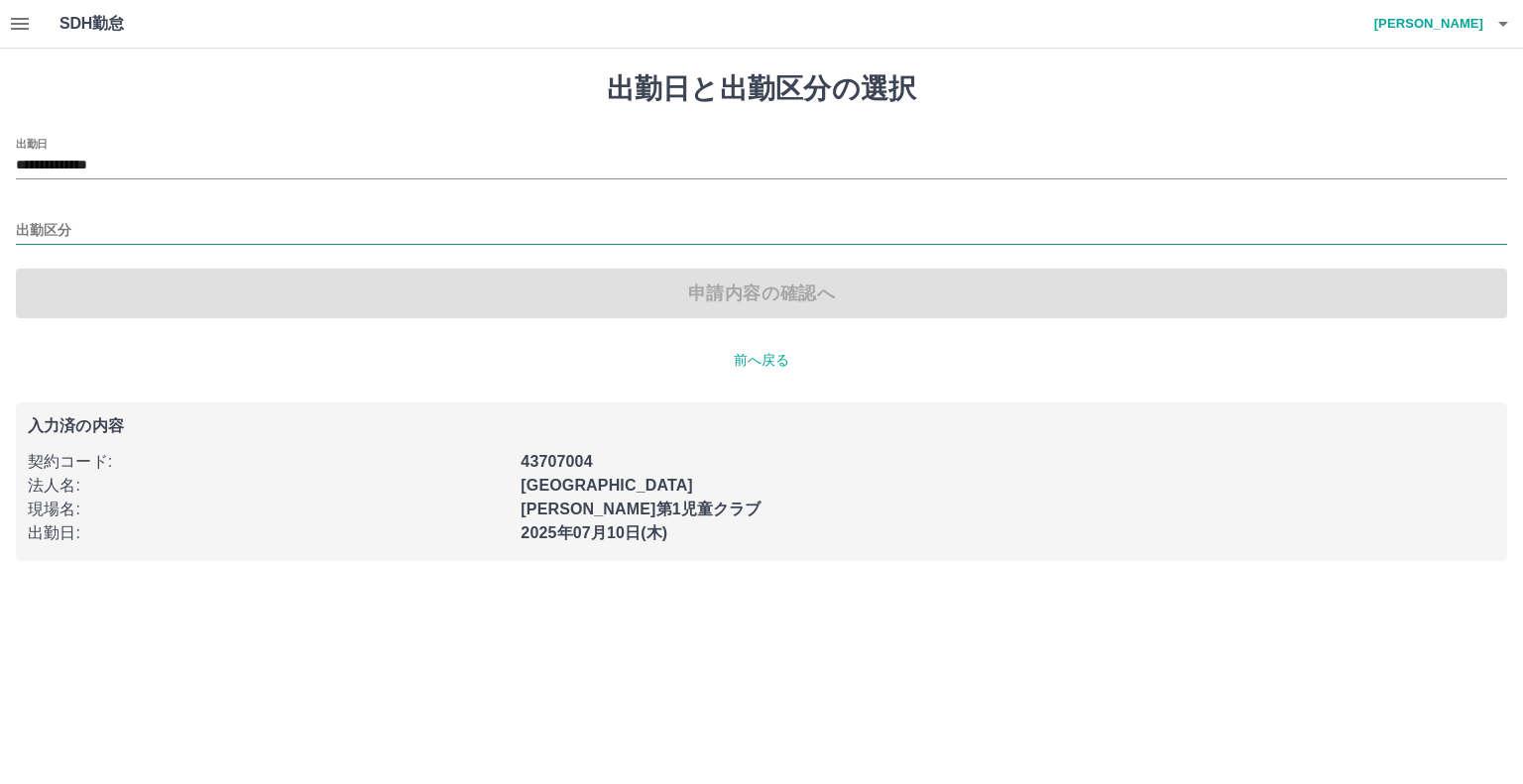 click on "出勤区分" at bounding box center (762, 231) 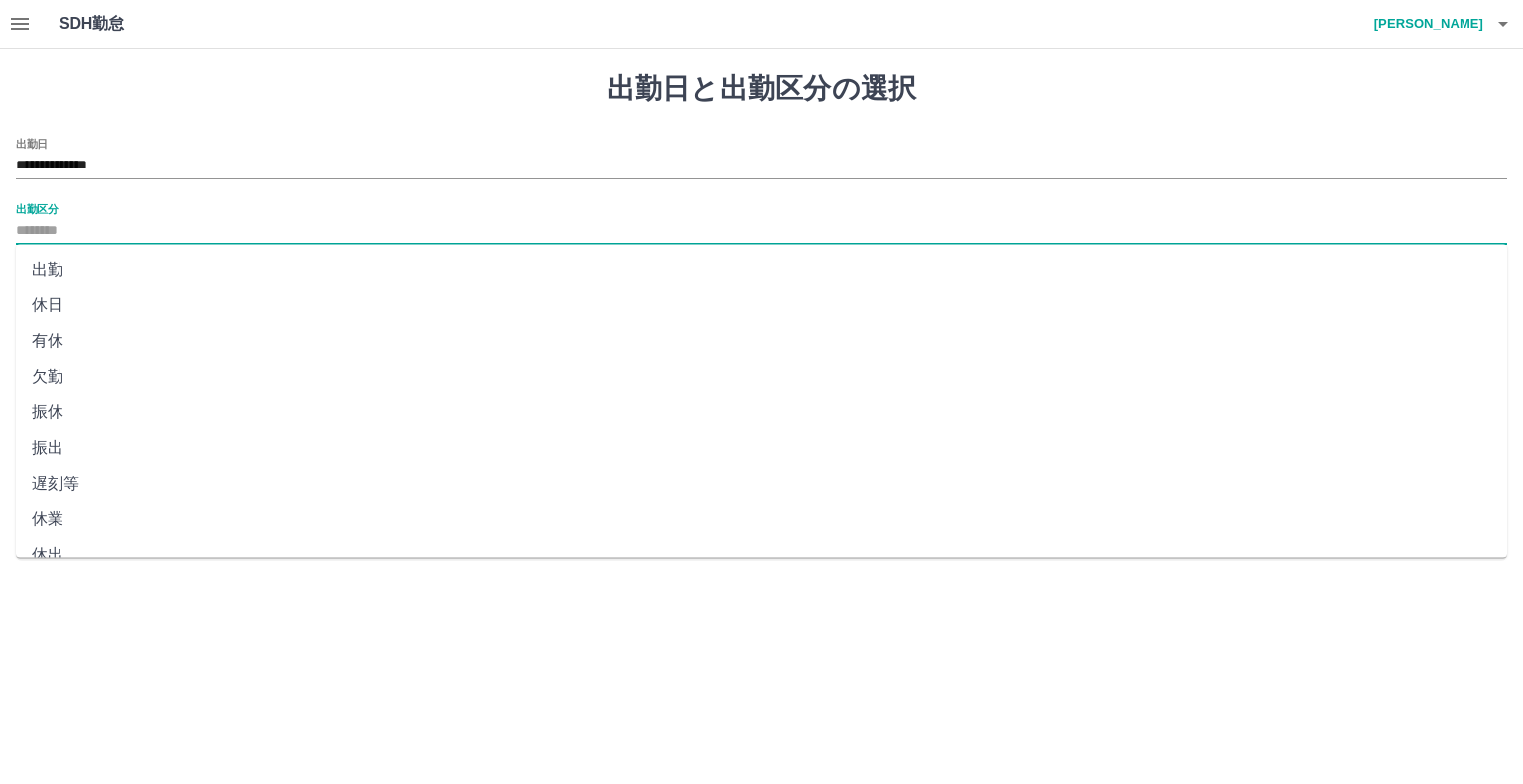 click on "出勤" at bounding box center [762, 270] 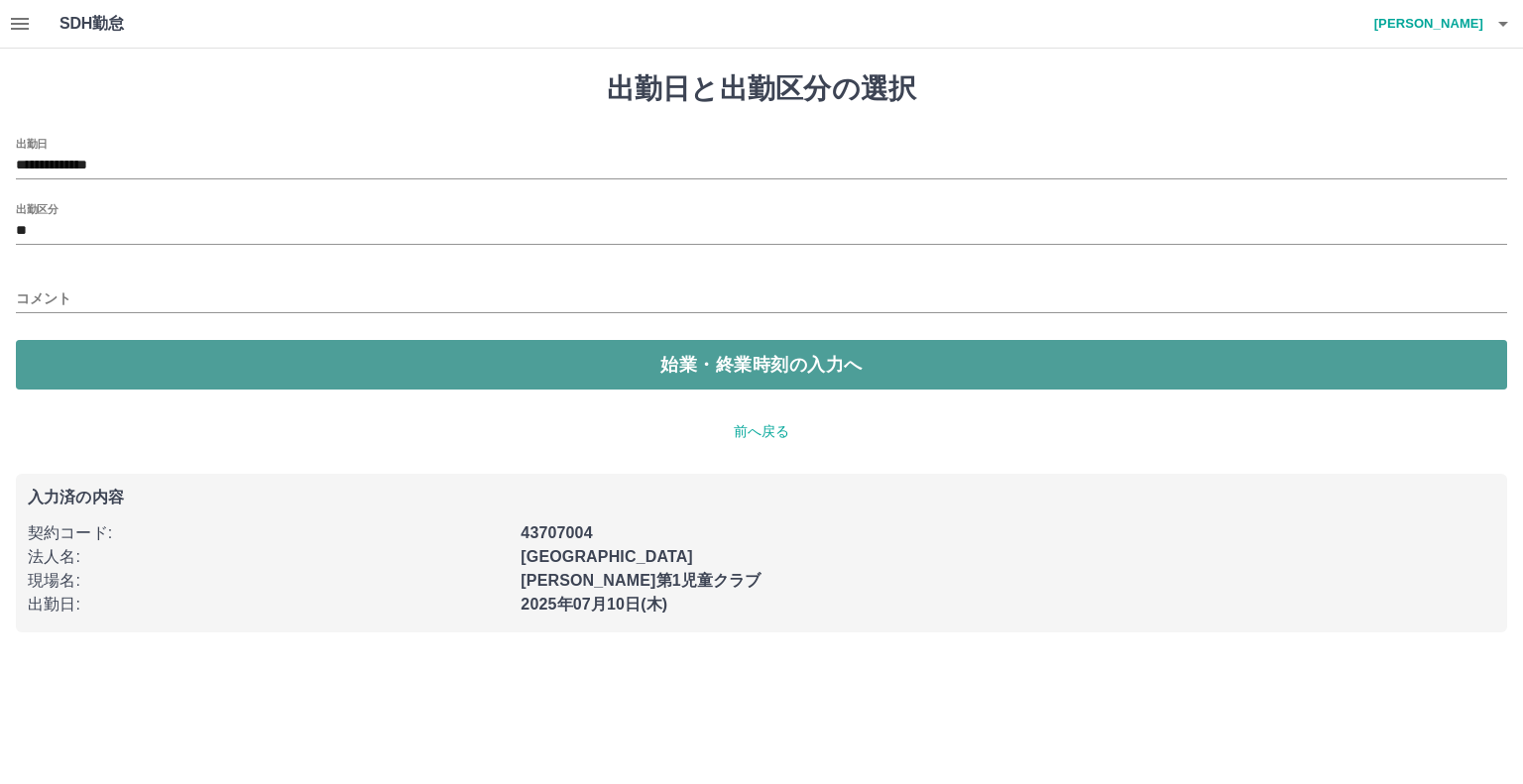 click on "始業・終業時刻の入力へ" at bounding box center [762, 365] 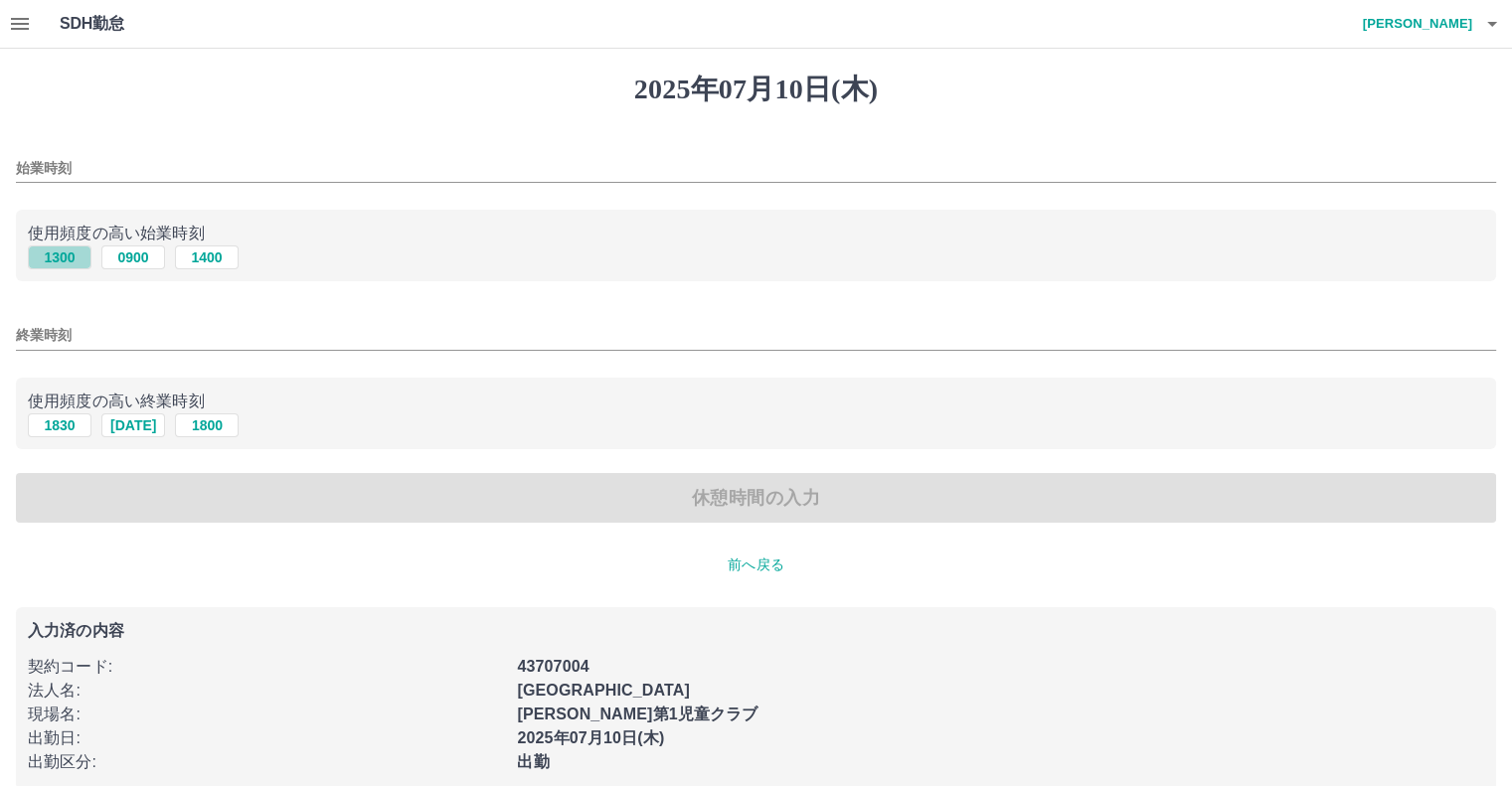 click on "1300" at bounding box center [60, 257] 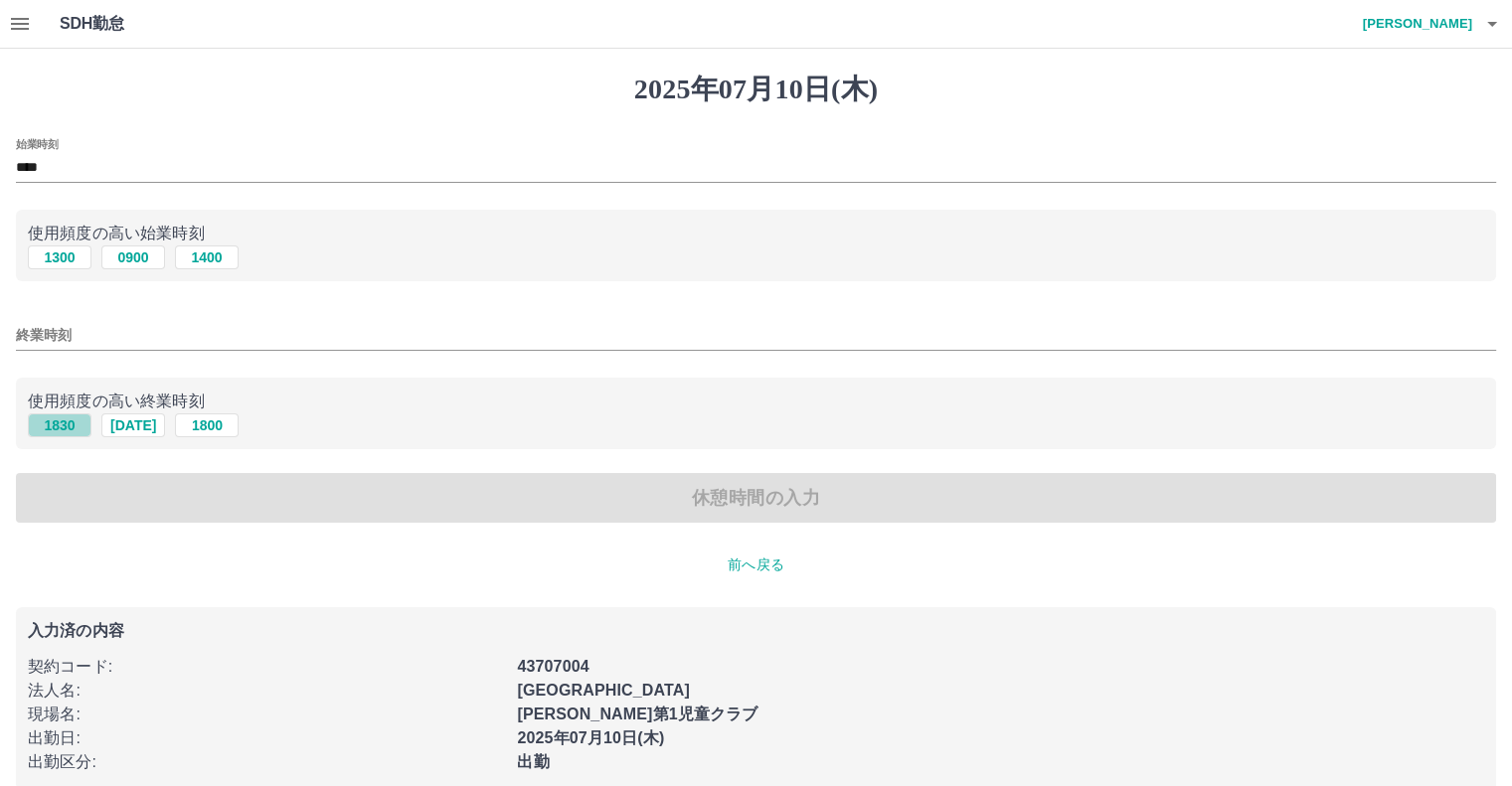 click on "1830" at bounding box center (60, 425) 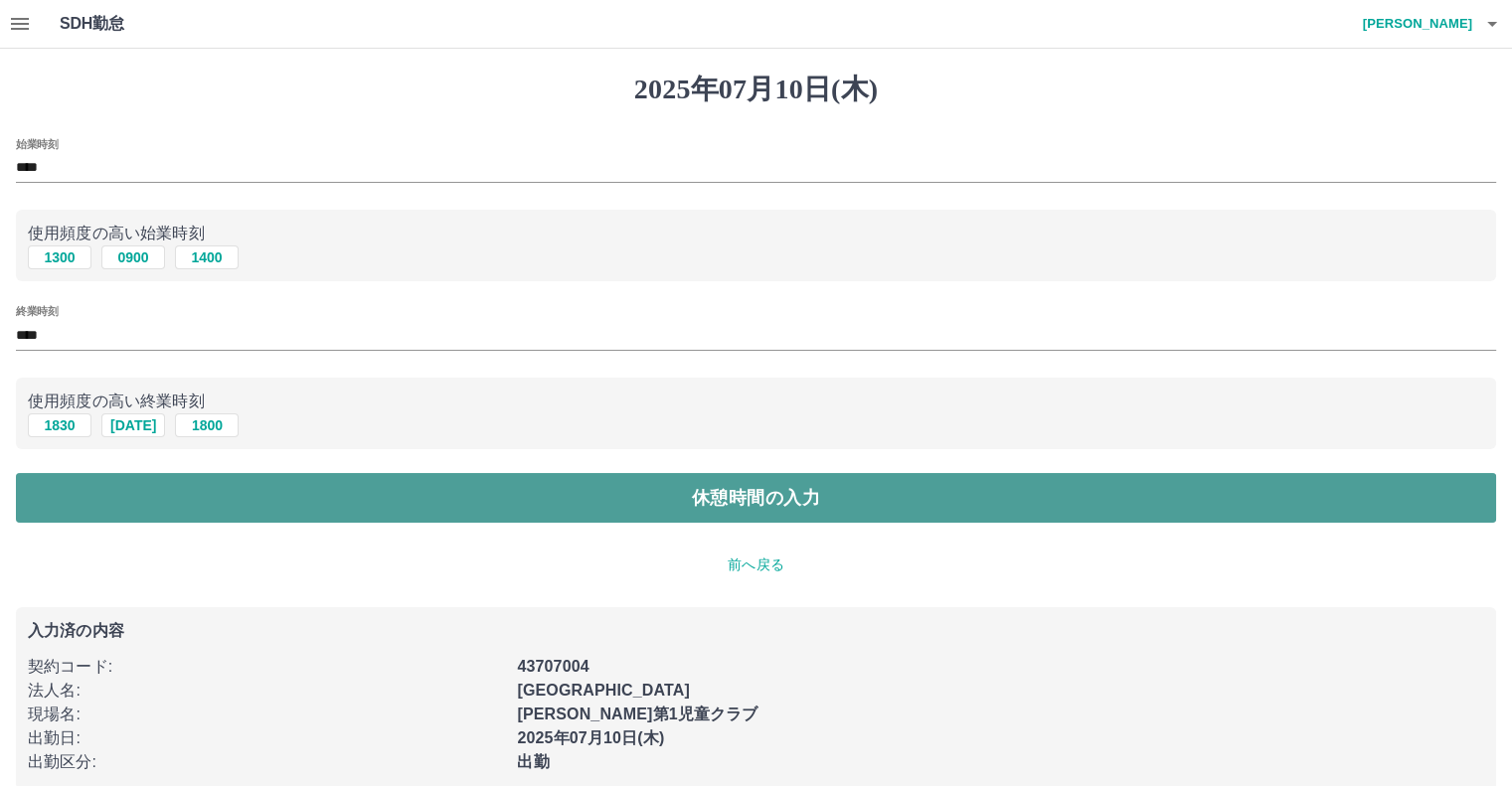 click on "休憩時間の入力" at bounding box center (756, 498) 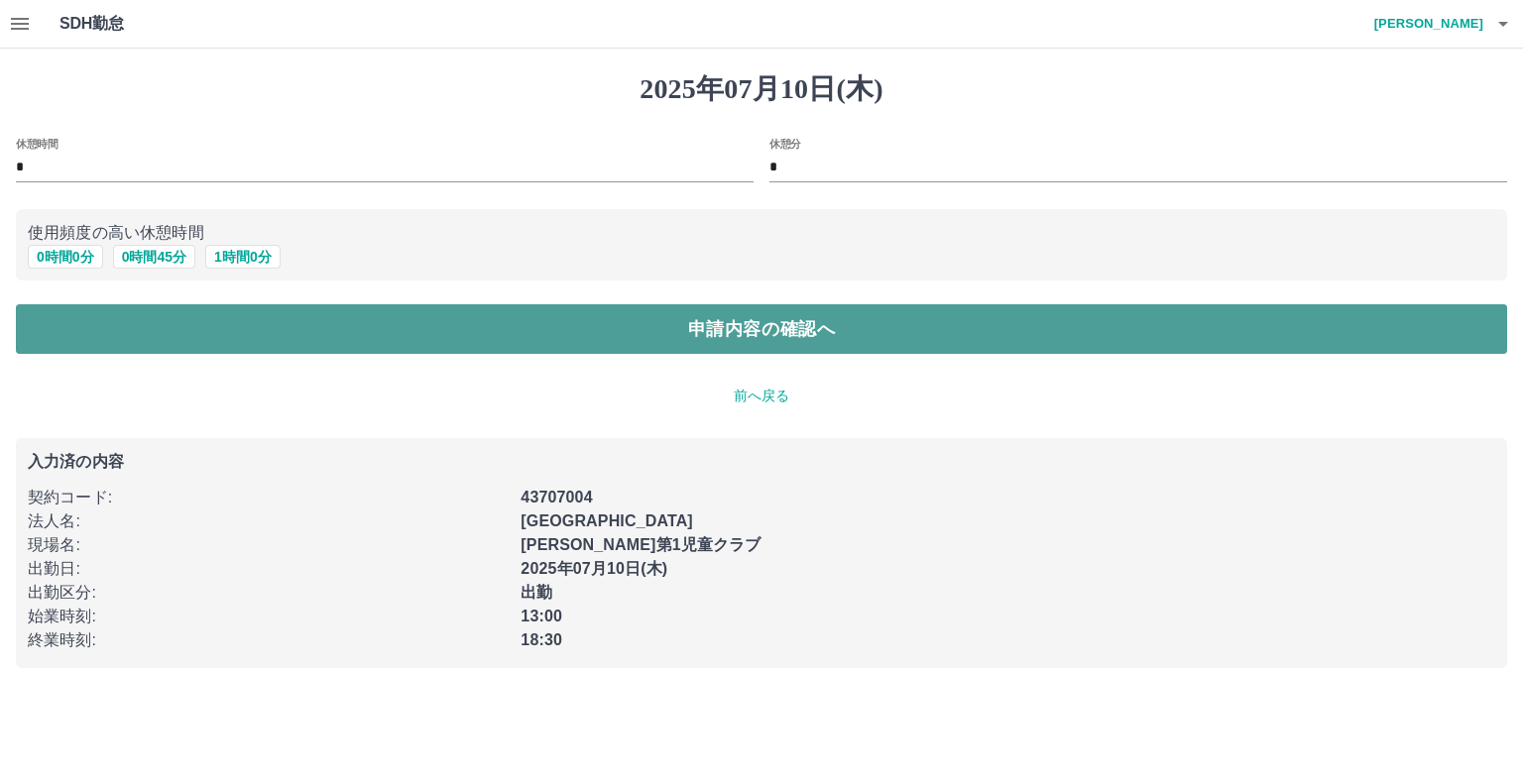 click on "申請内容の確認へ" at bounding box center [762, 329] 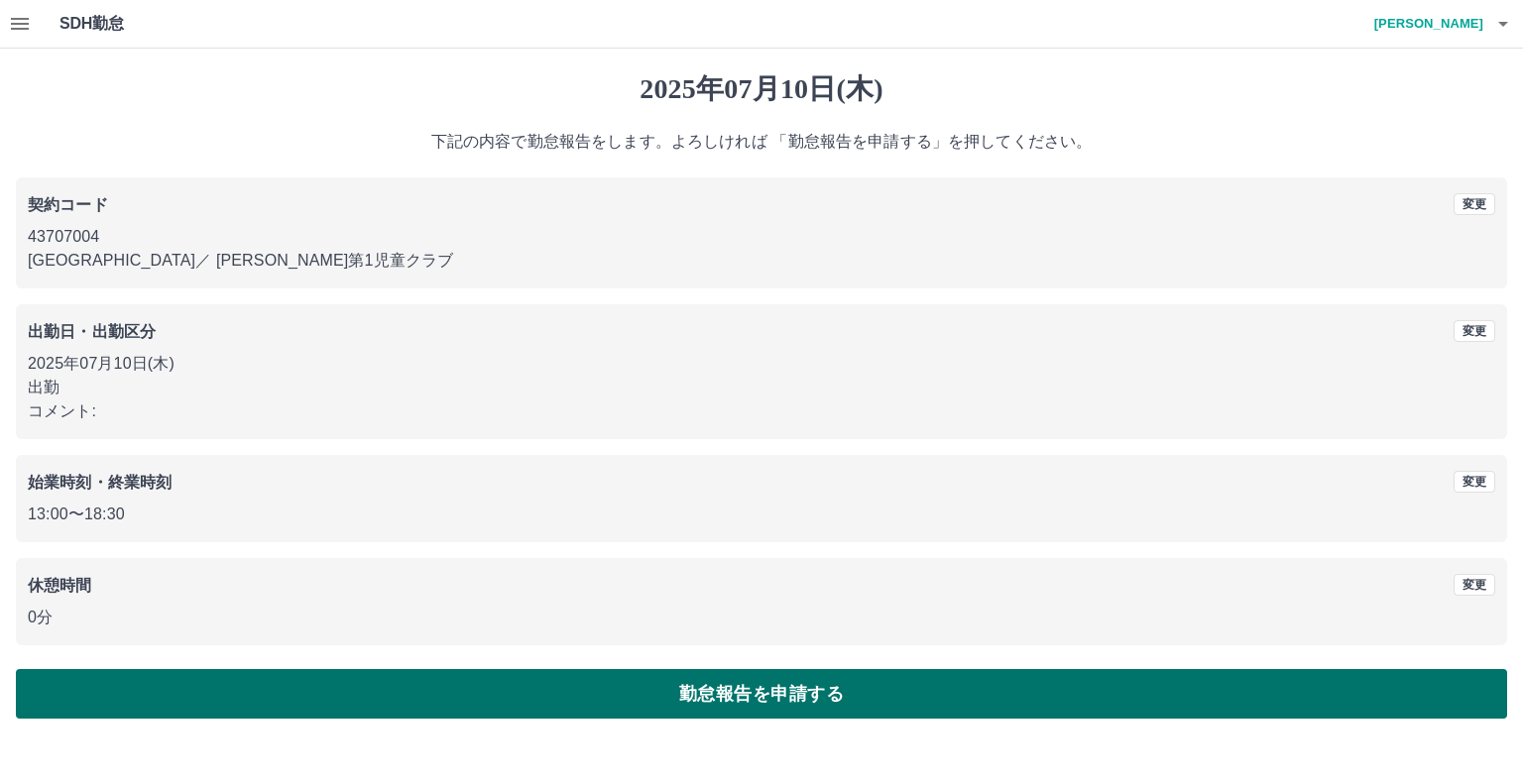 click on "勤怠報告を申請する" at bounding box center [762, 694] 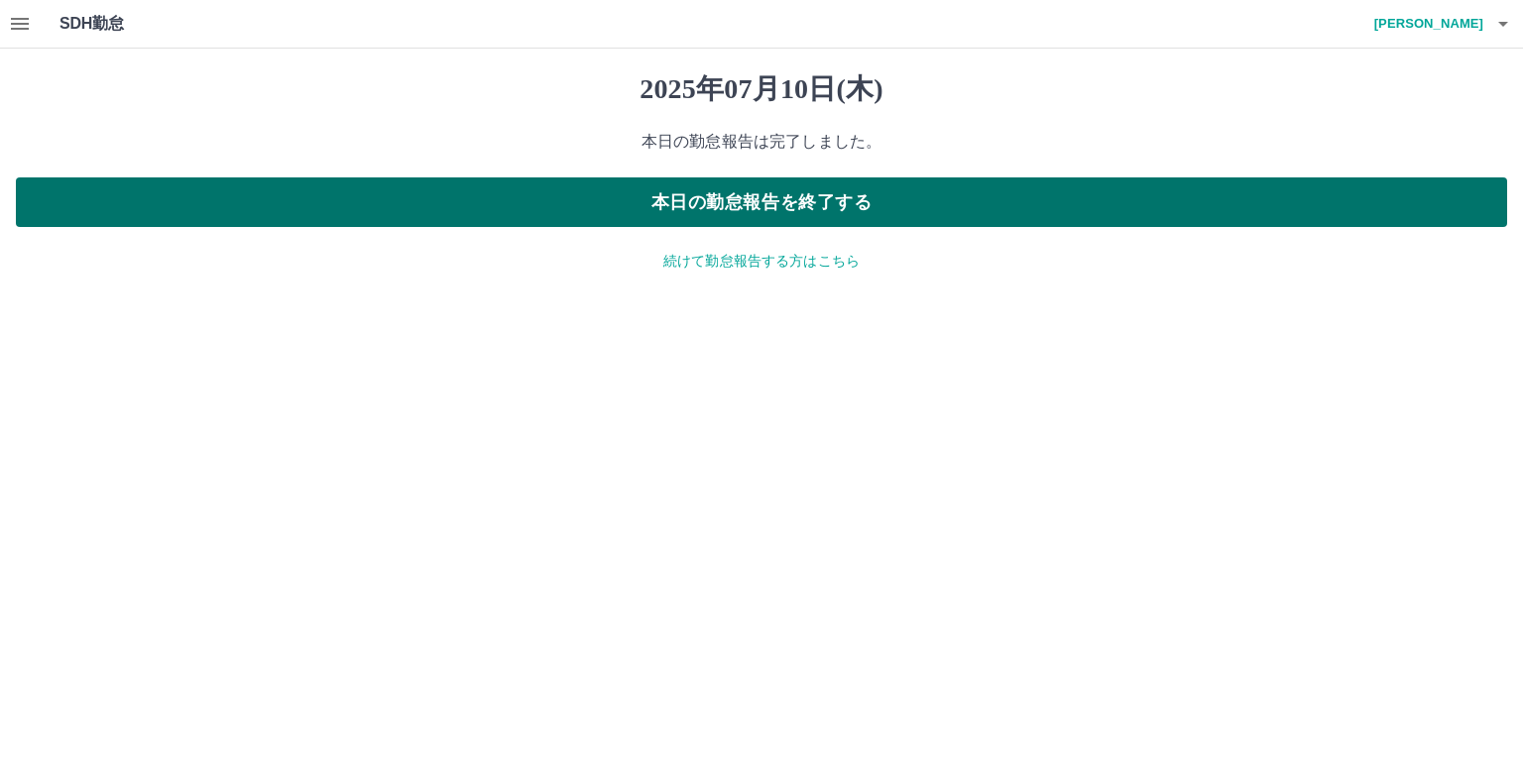 click on "本日の勤怠報告を終了する" at bounding box center [762, 202] 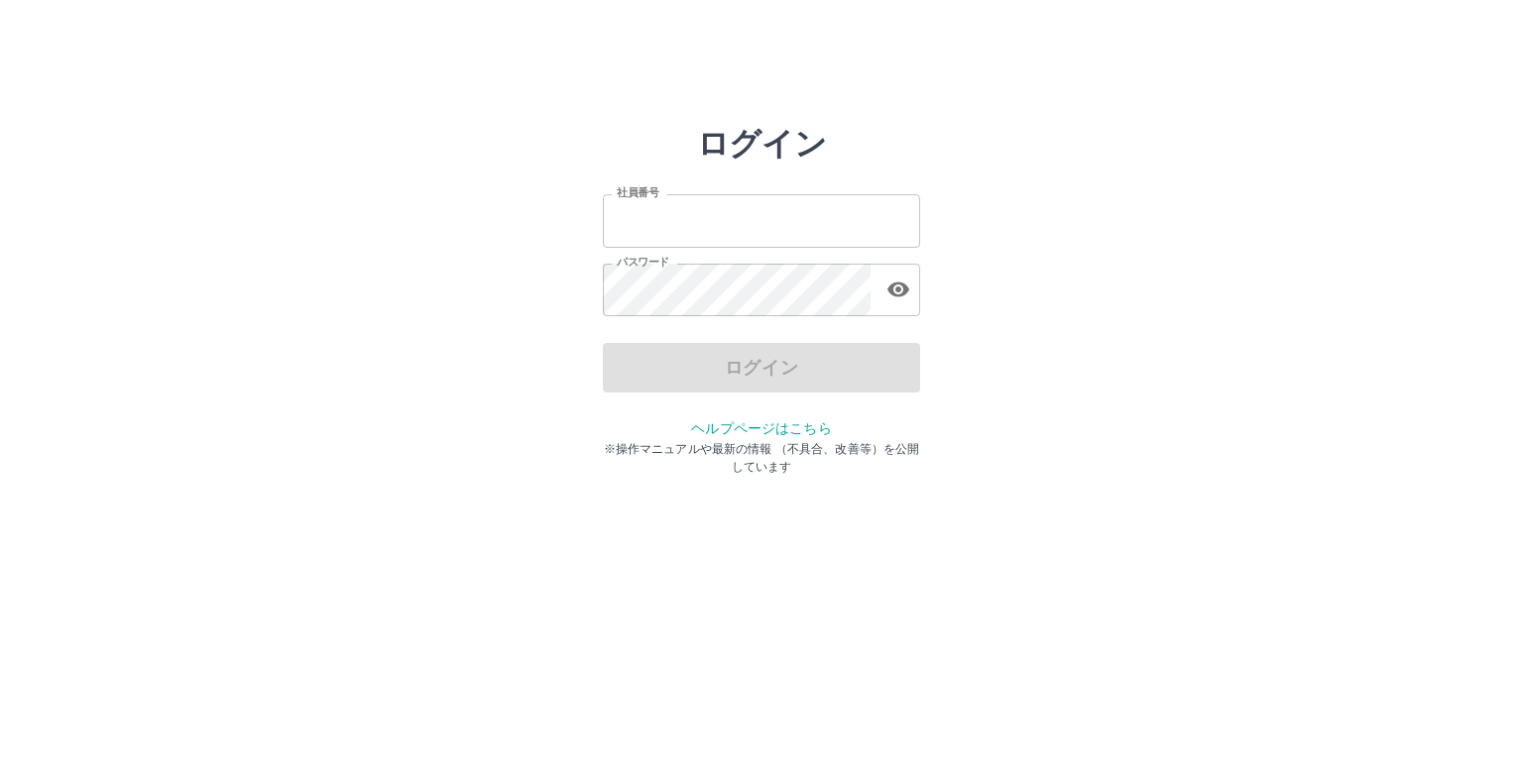 scroll, scrollTop: 0, scrollLeft: 0, axis: both 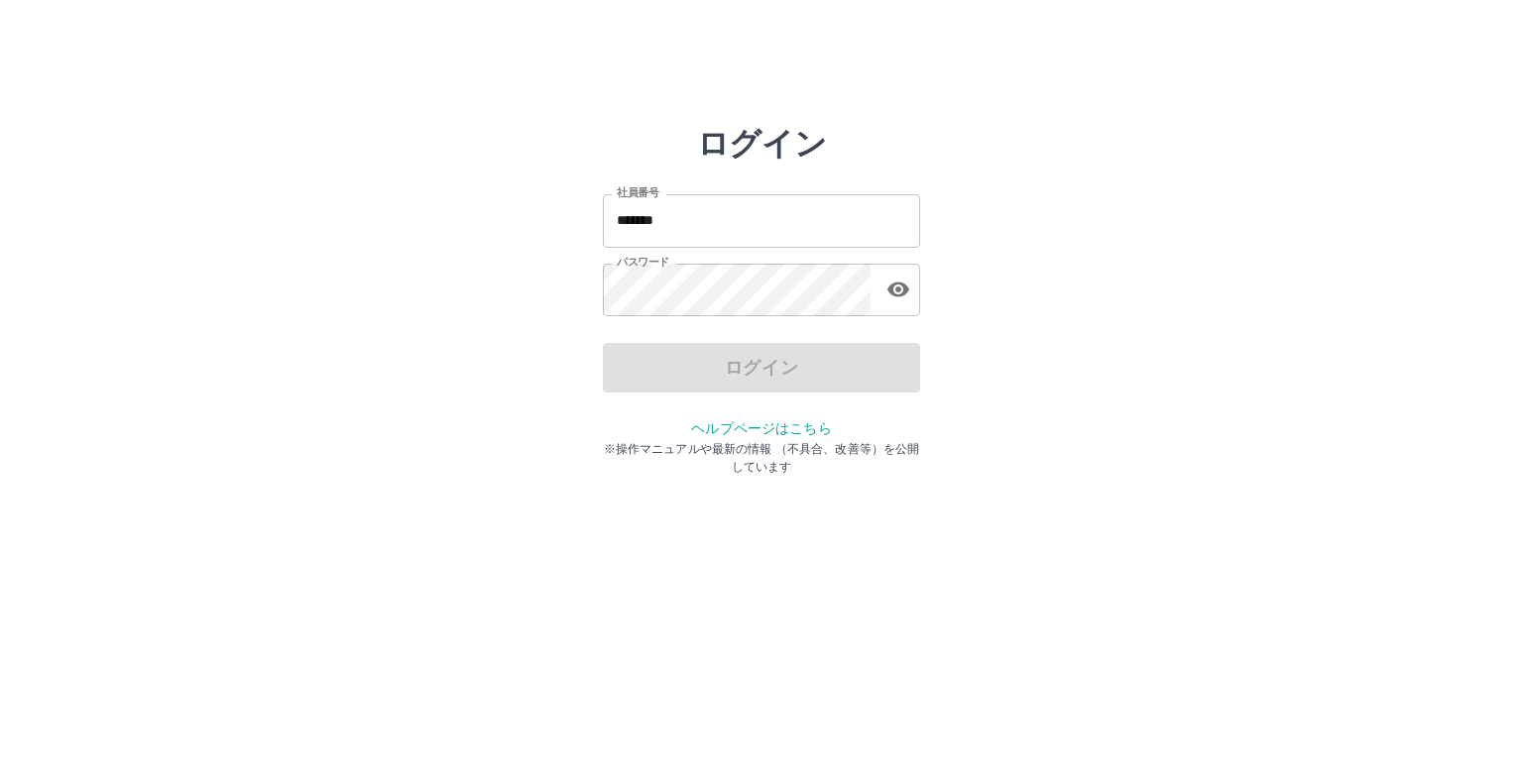 click on "*******" at bounding box center (762, 220) 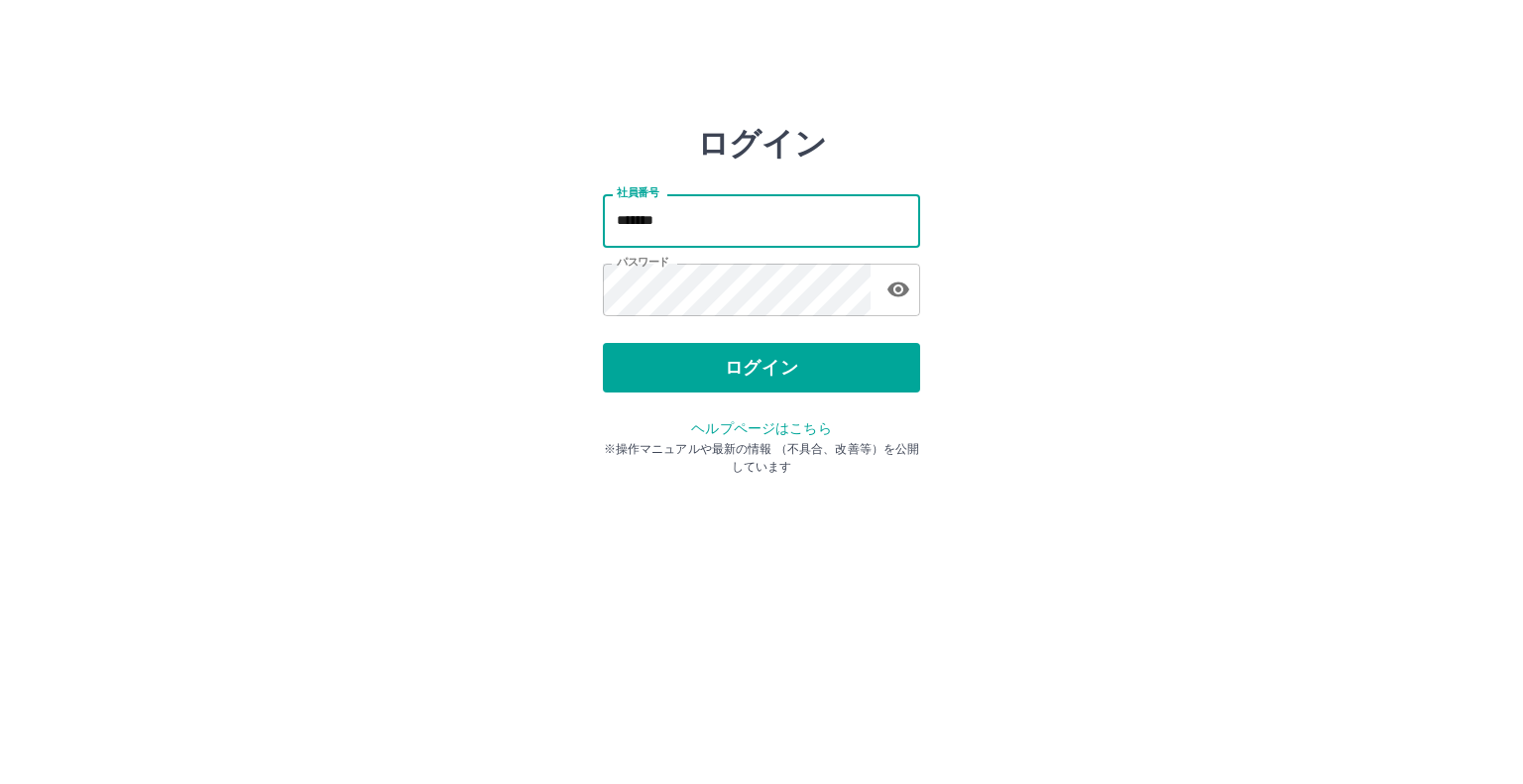 type on "*******" 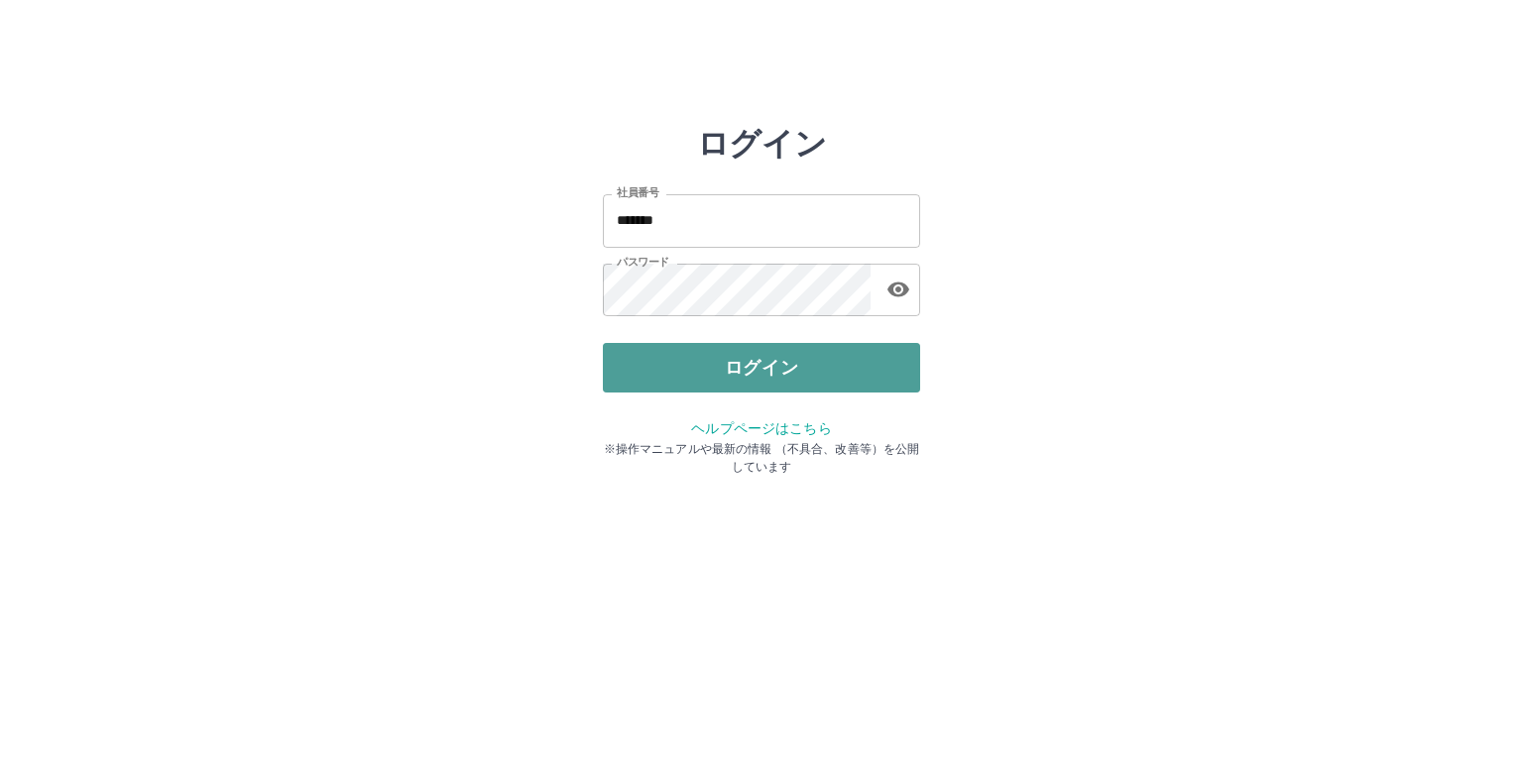 click on "ログイン" at bounding box center [762, 368] 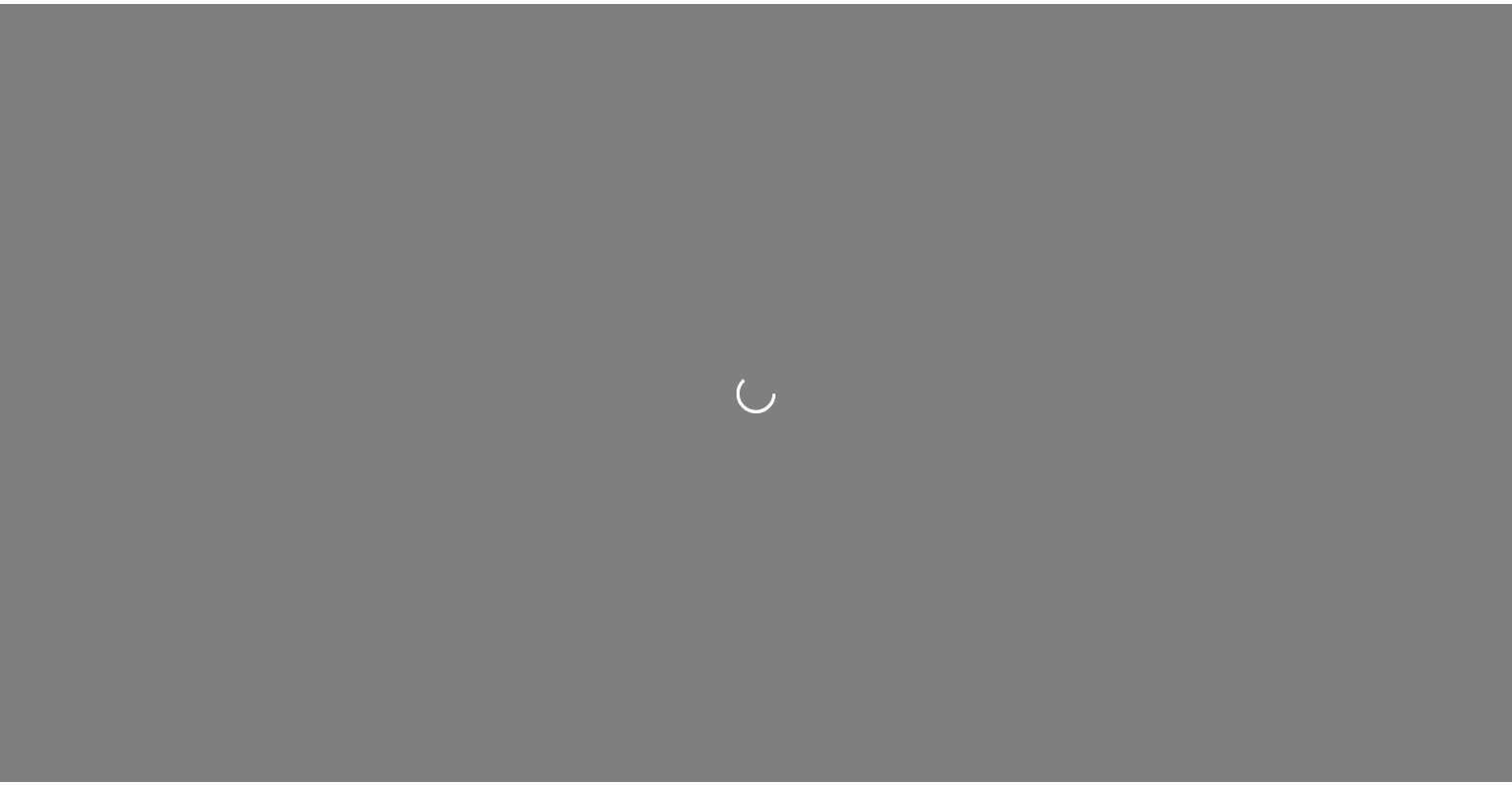 scroll, scrollTop: 0, scrollLeft: 0, axis: both 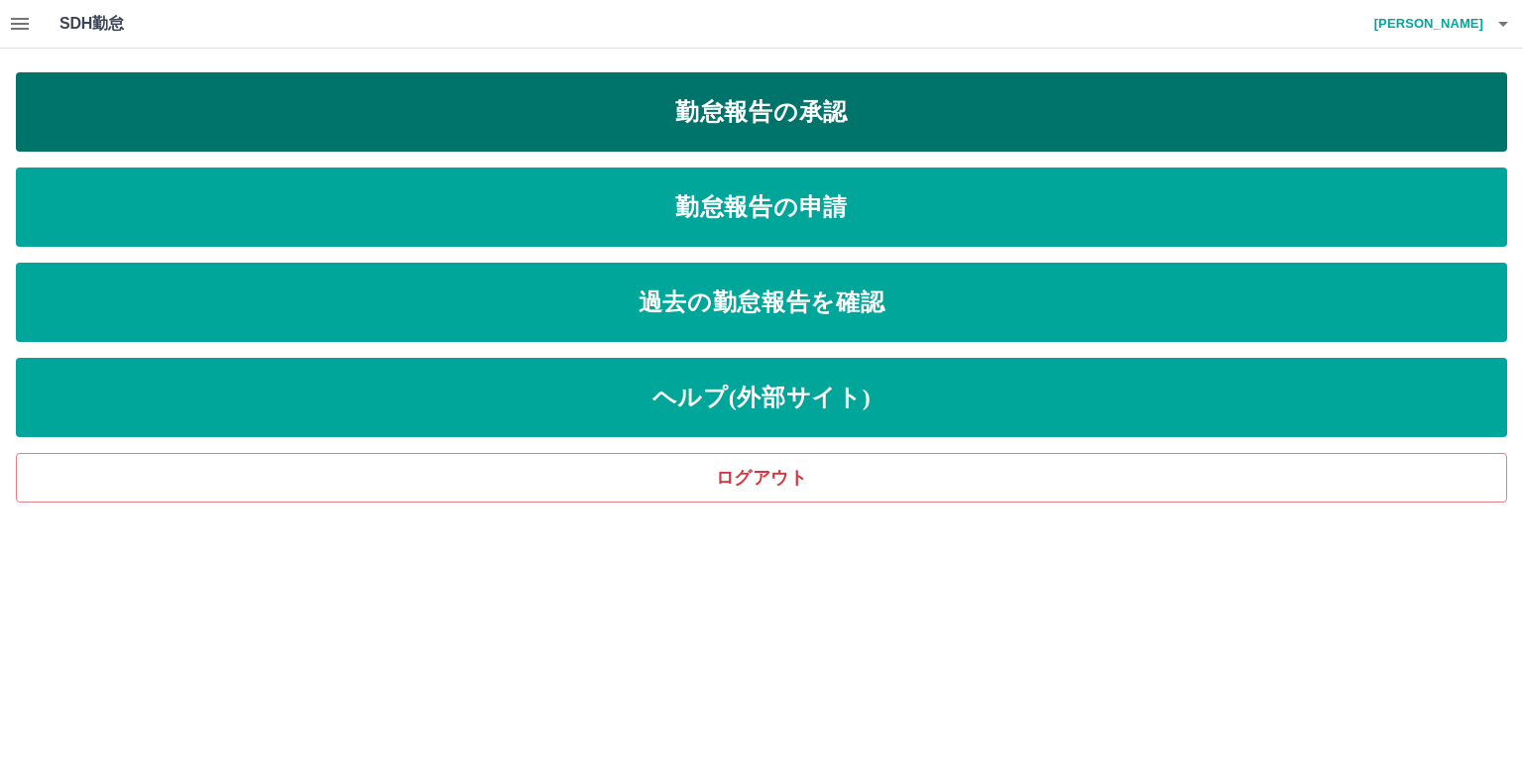 click on "勤怠報告の承認" at bounding box center [762, 112] 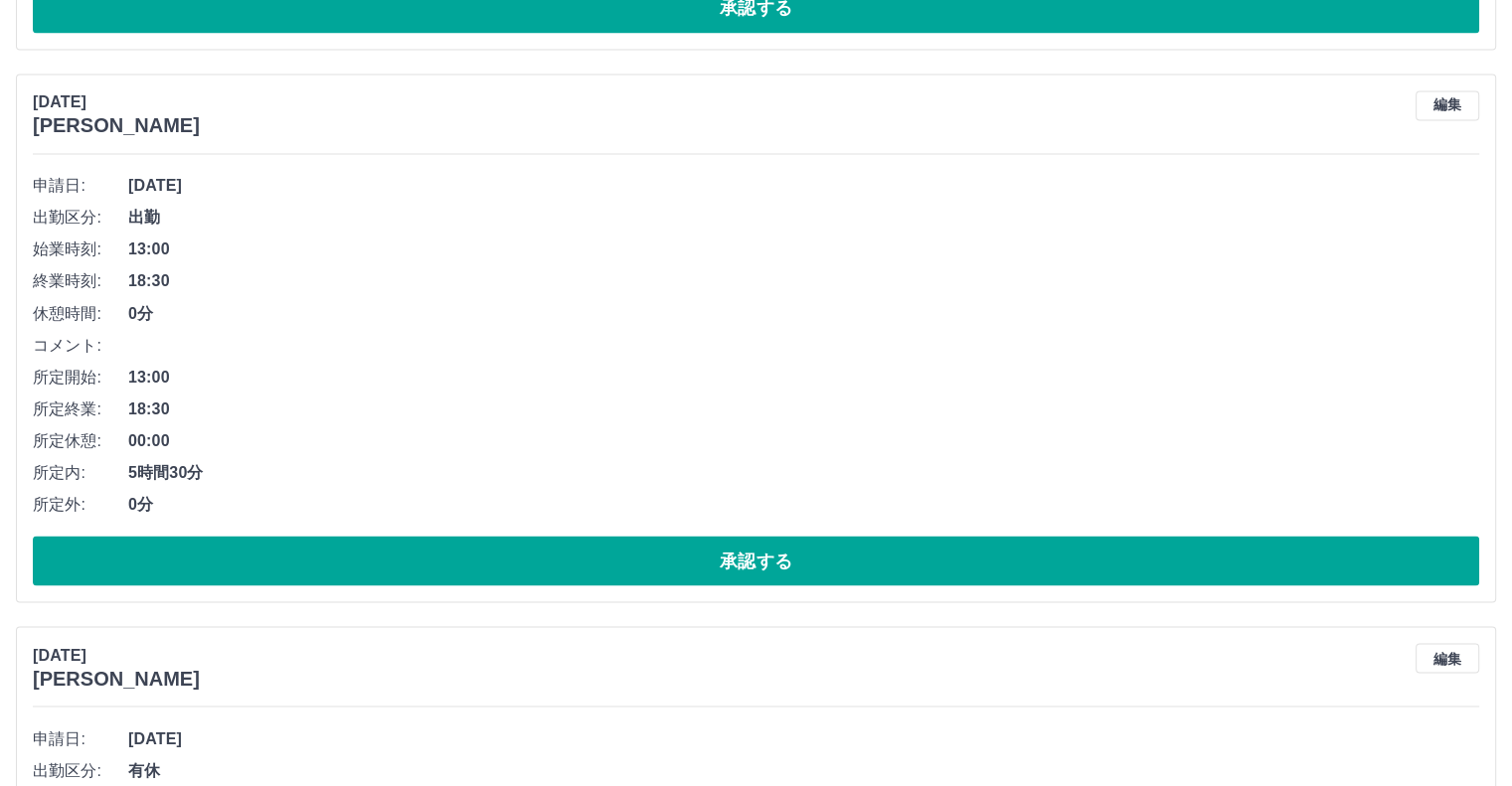 scroll, scrollTop: 3772, scrollLeft: 0, axis: vertical 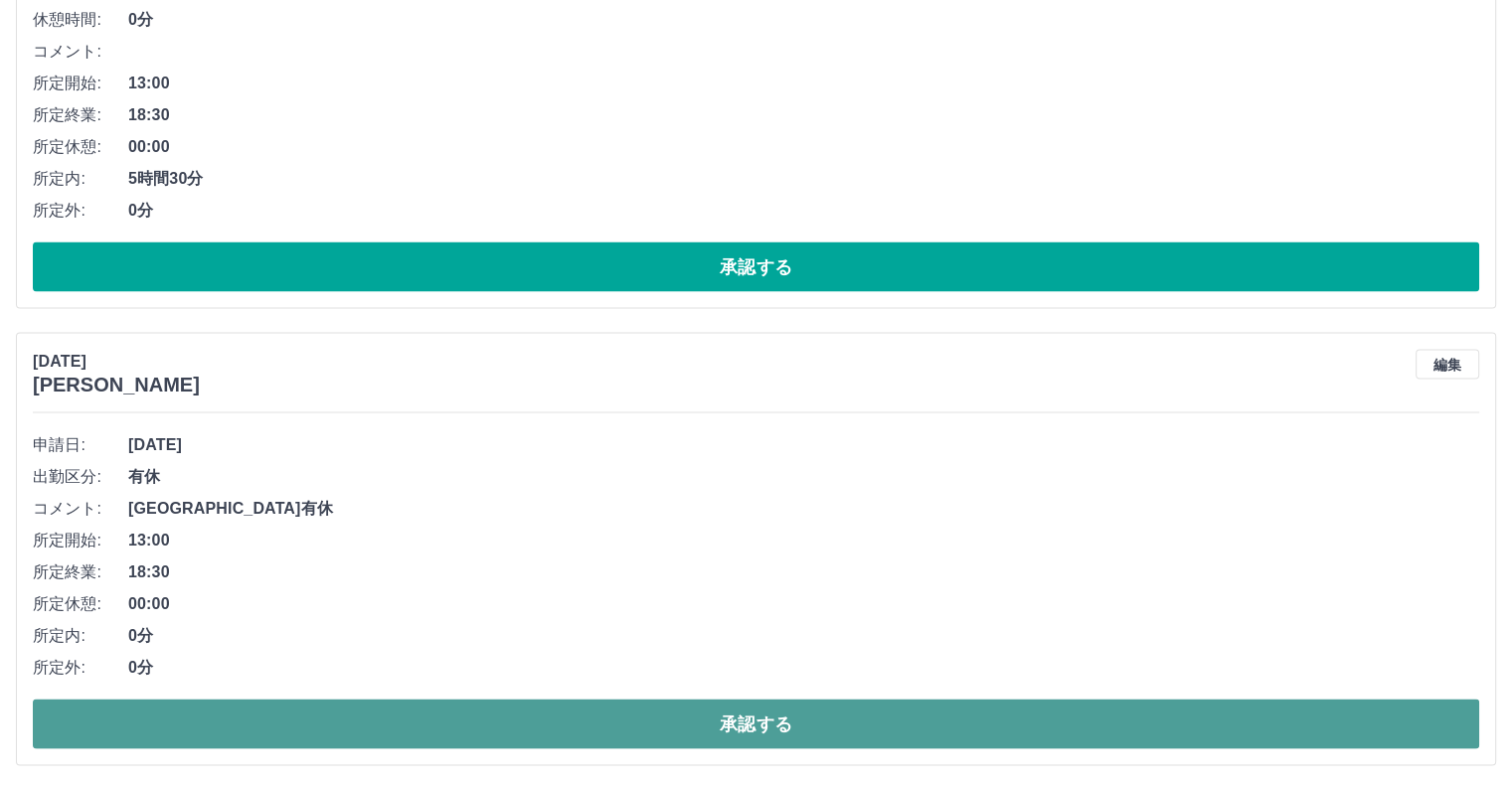 click on "承認する" at bounding box center (756, 723) 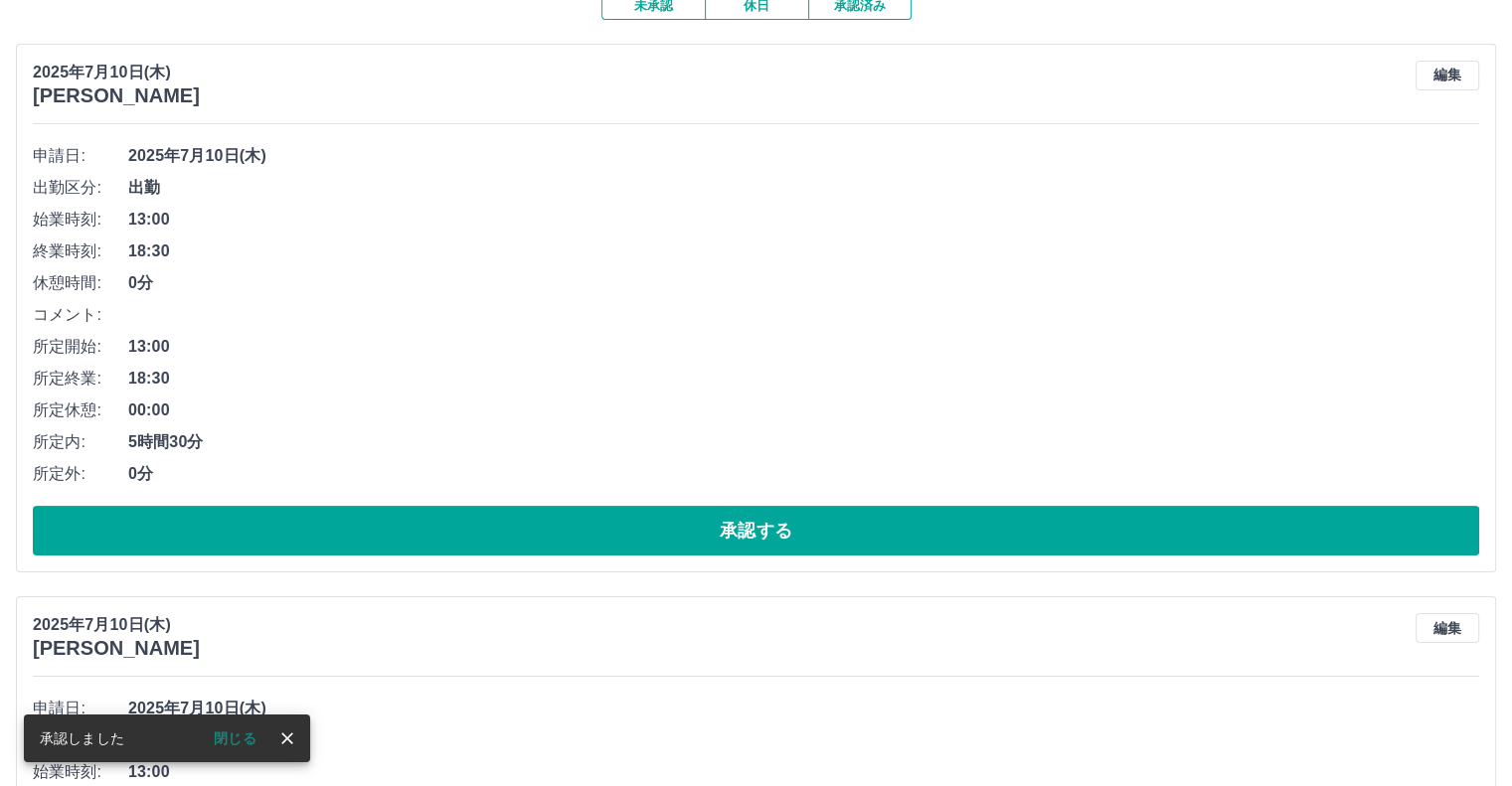 scroll, scrollTop: 0, scrollLeft: 0, axis: both 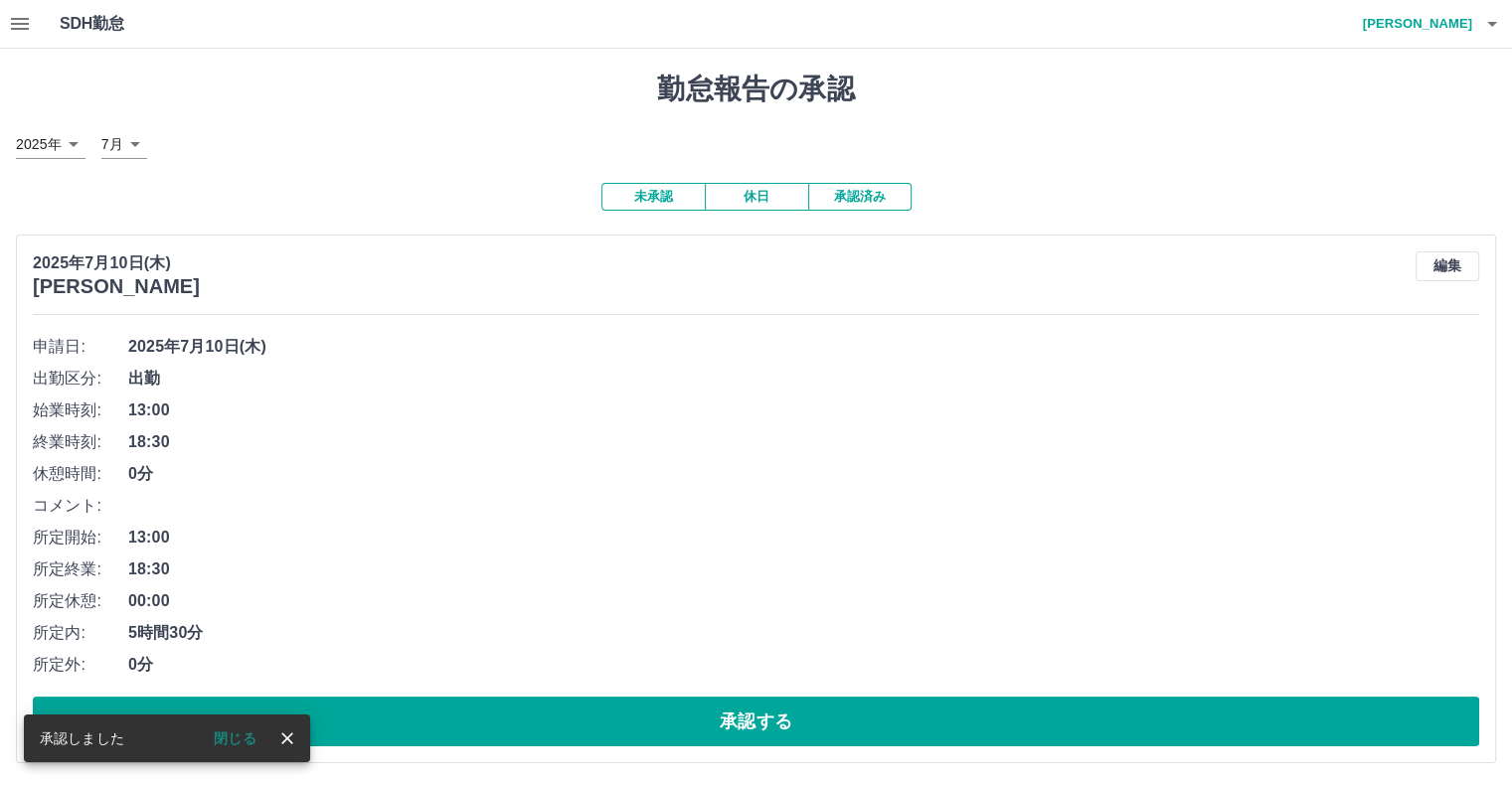 click on "承認済み" at bounding box center (860, 197) 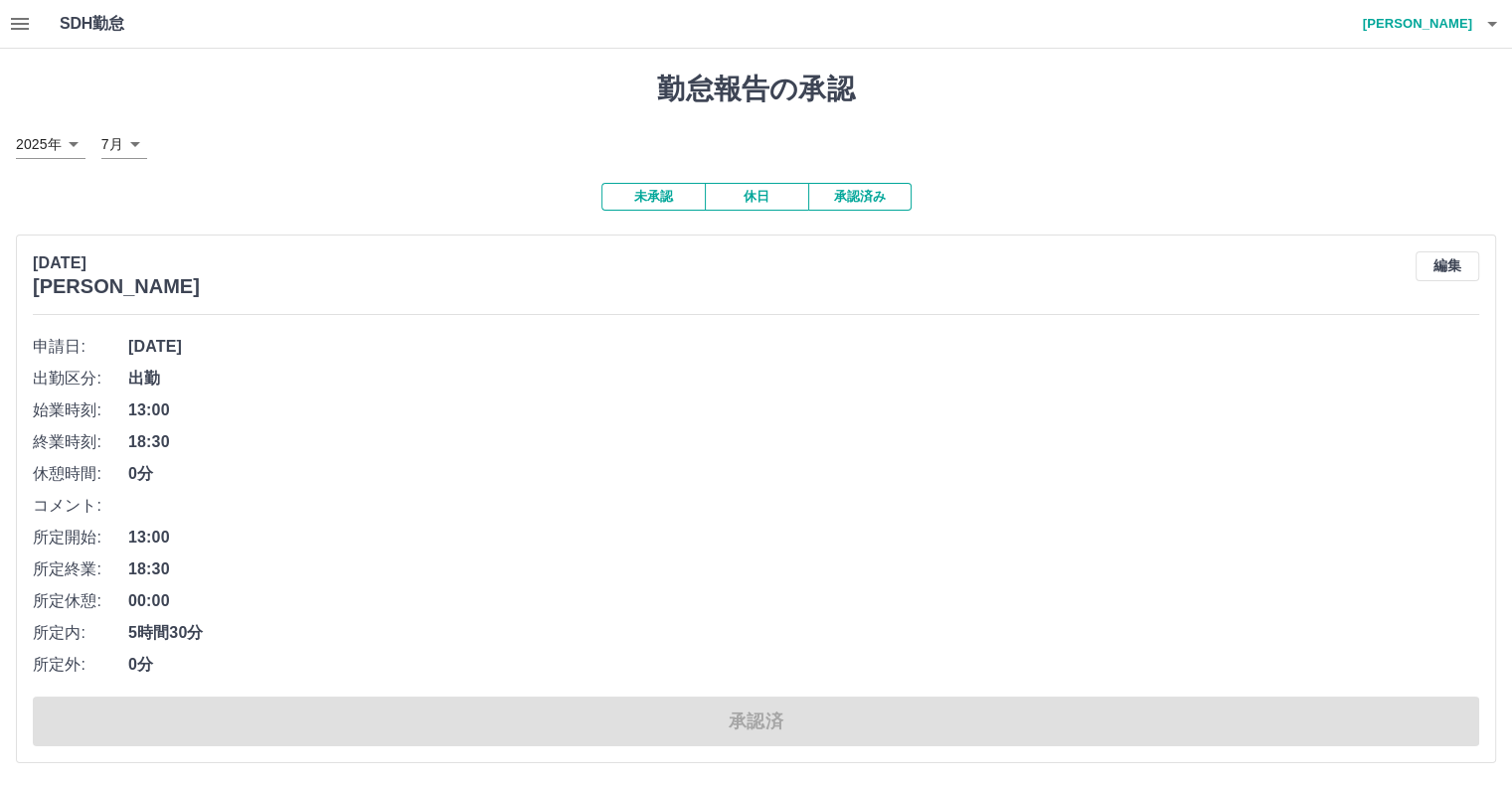 click on "未承認" at bounding box center (653, 197) 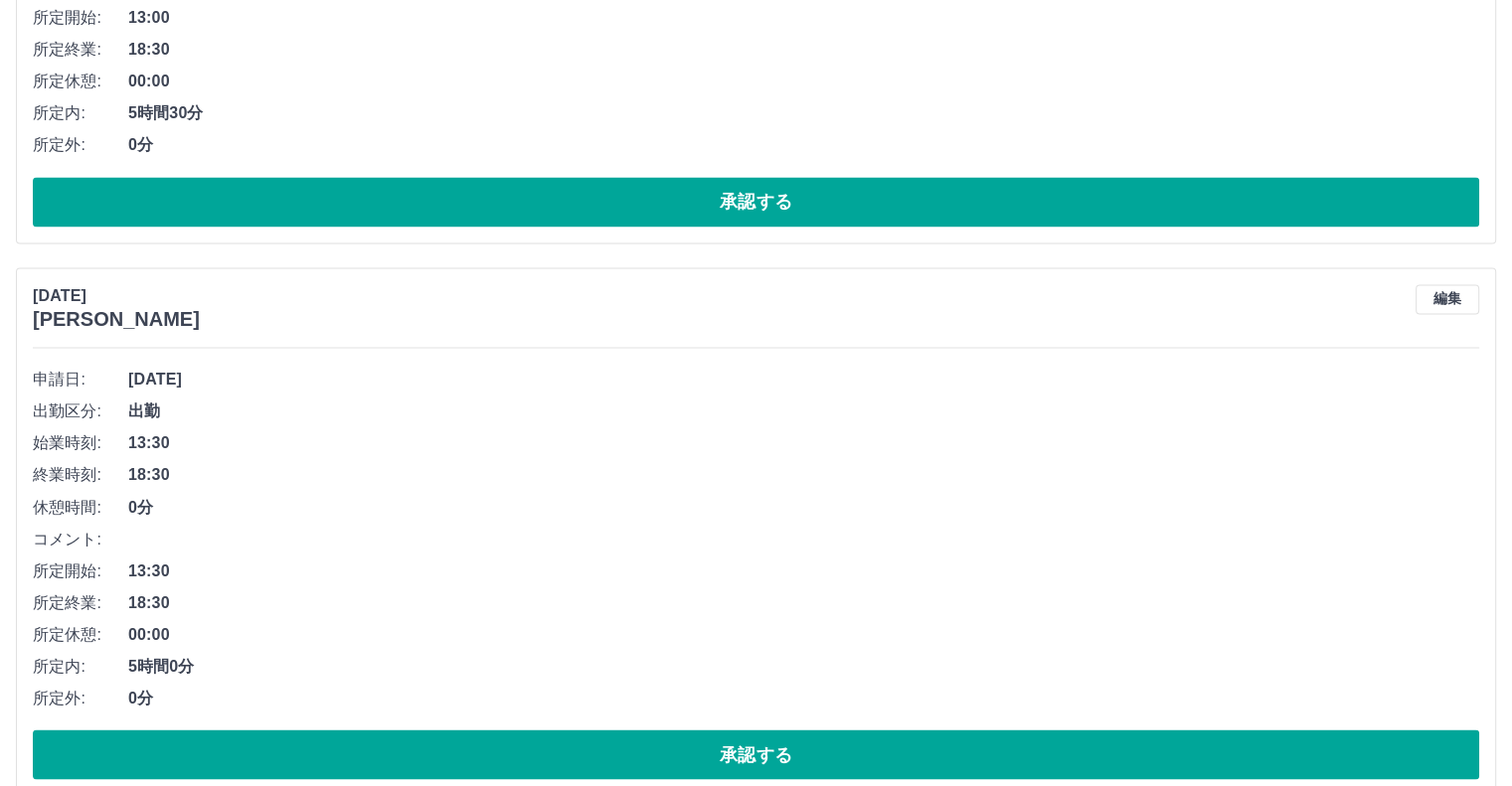 scroll, scrollTop: 3867, scrollLeft: 0, axis: vertical 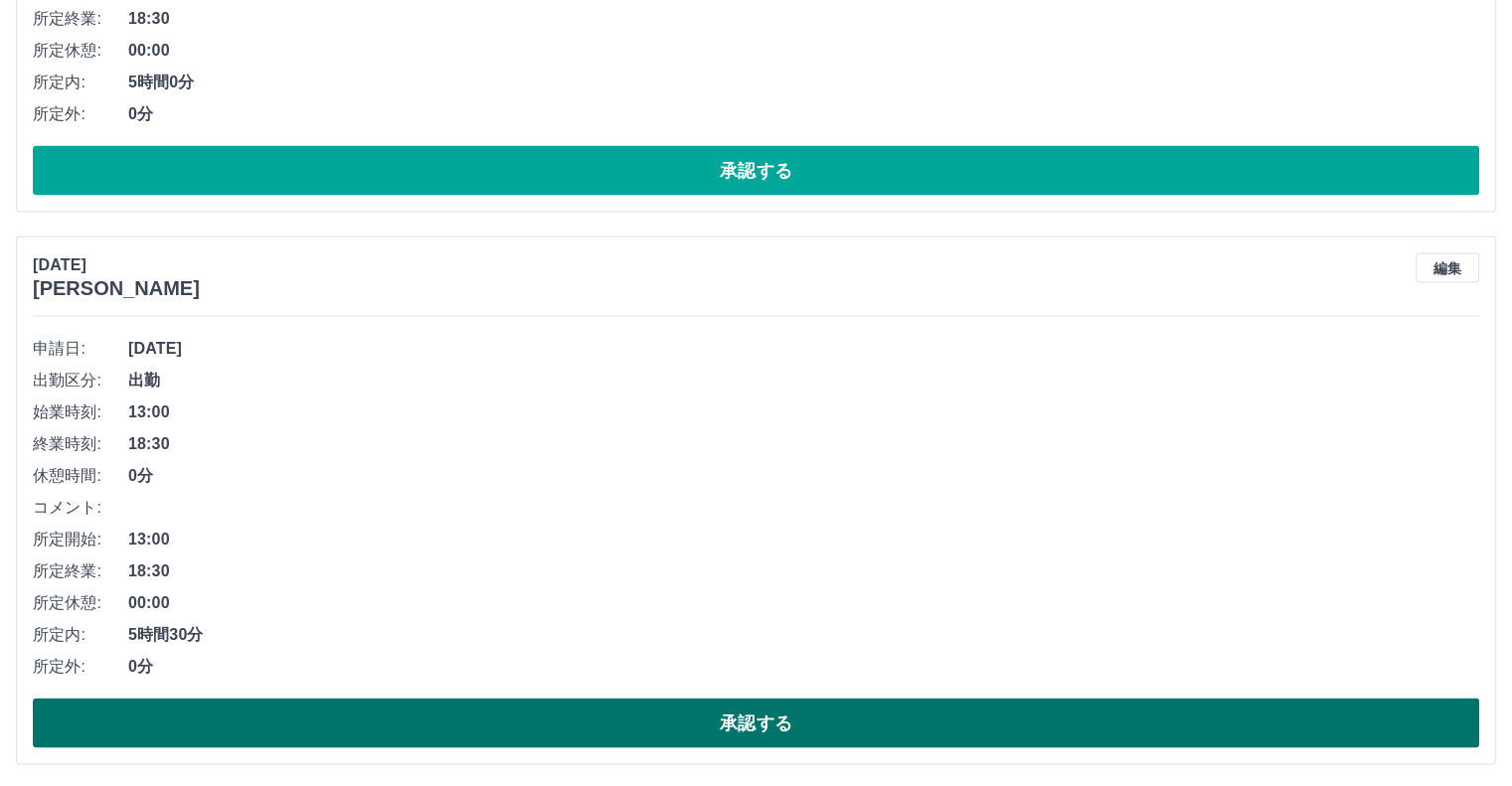 click on "承認する" at bounding box center [756, 723] 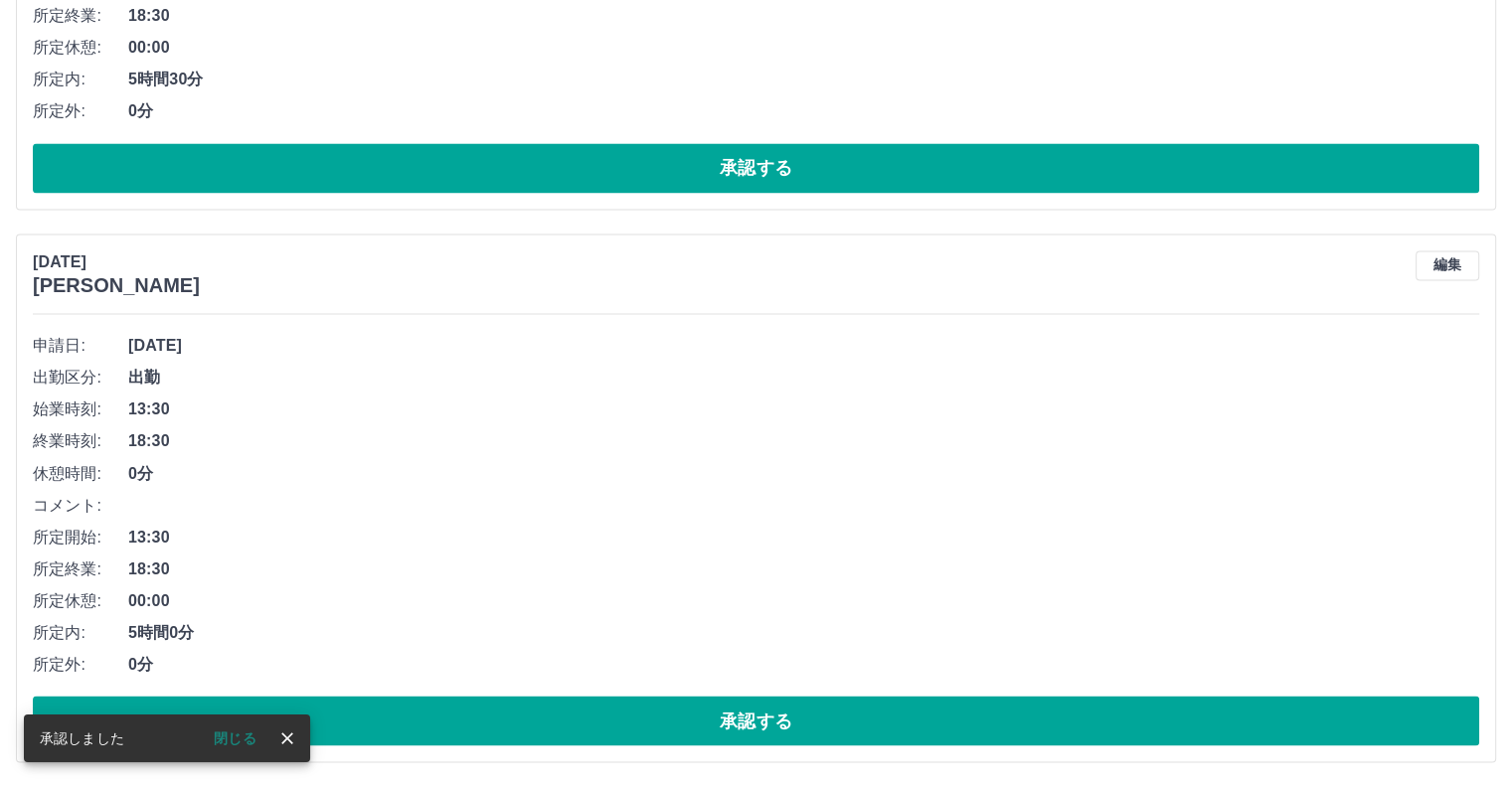 scroll, scrollTop: 3315, scrollLeft: 0, axis: vertical 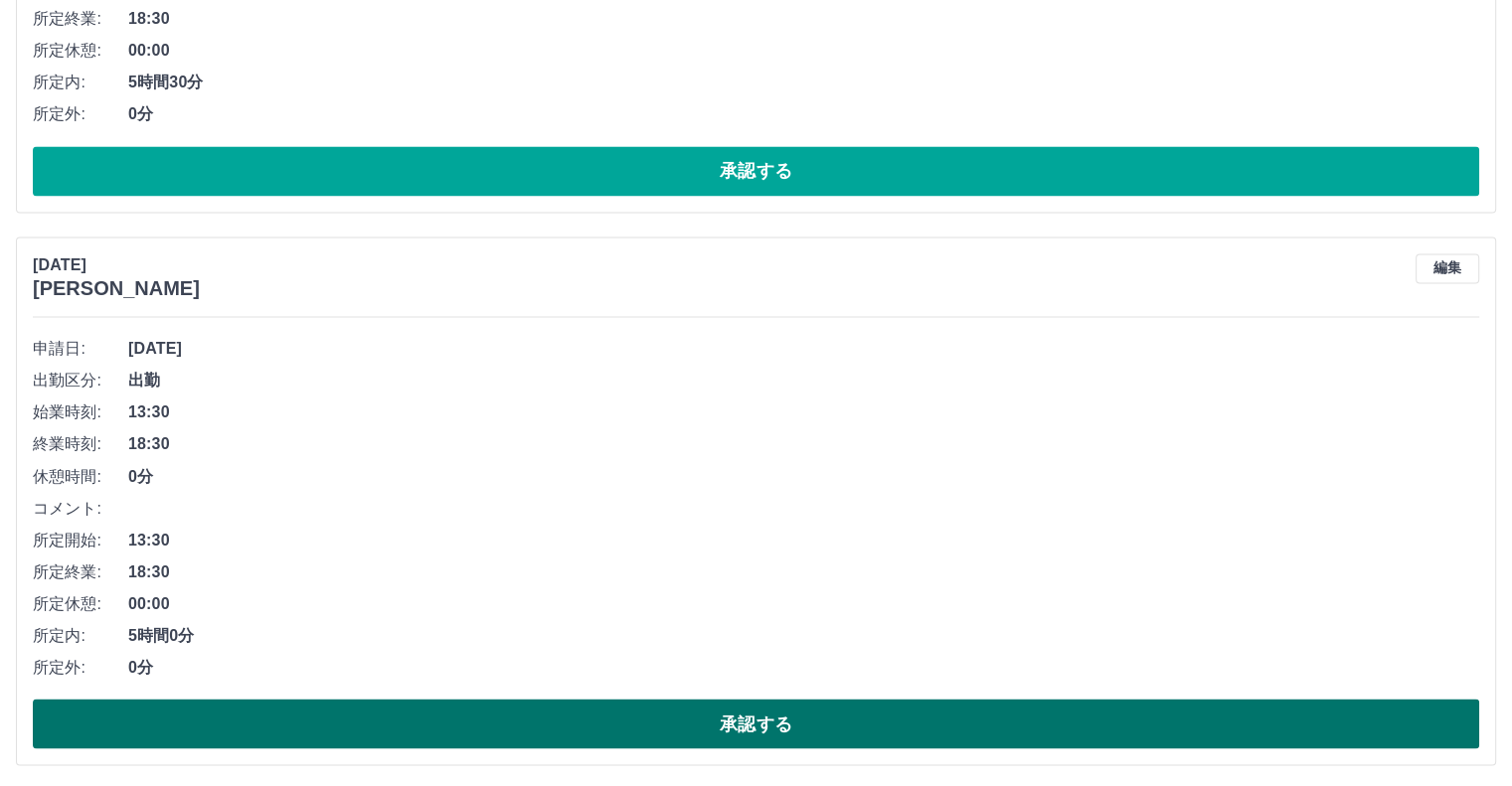 click on "承認する" at bounding box center [756, 723] 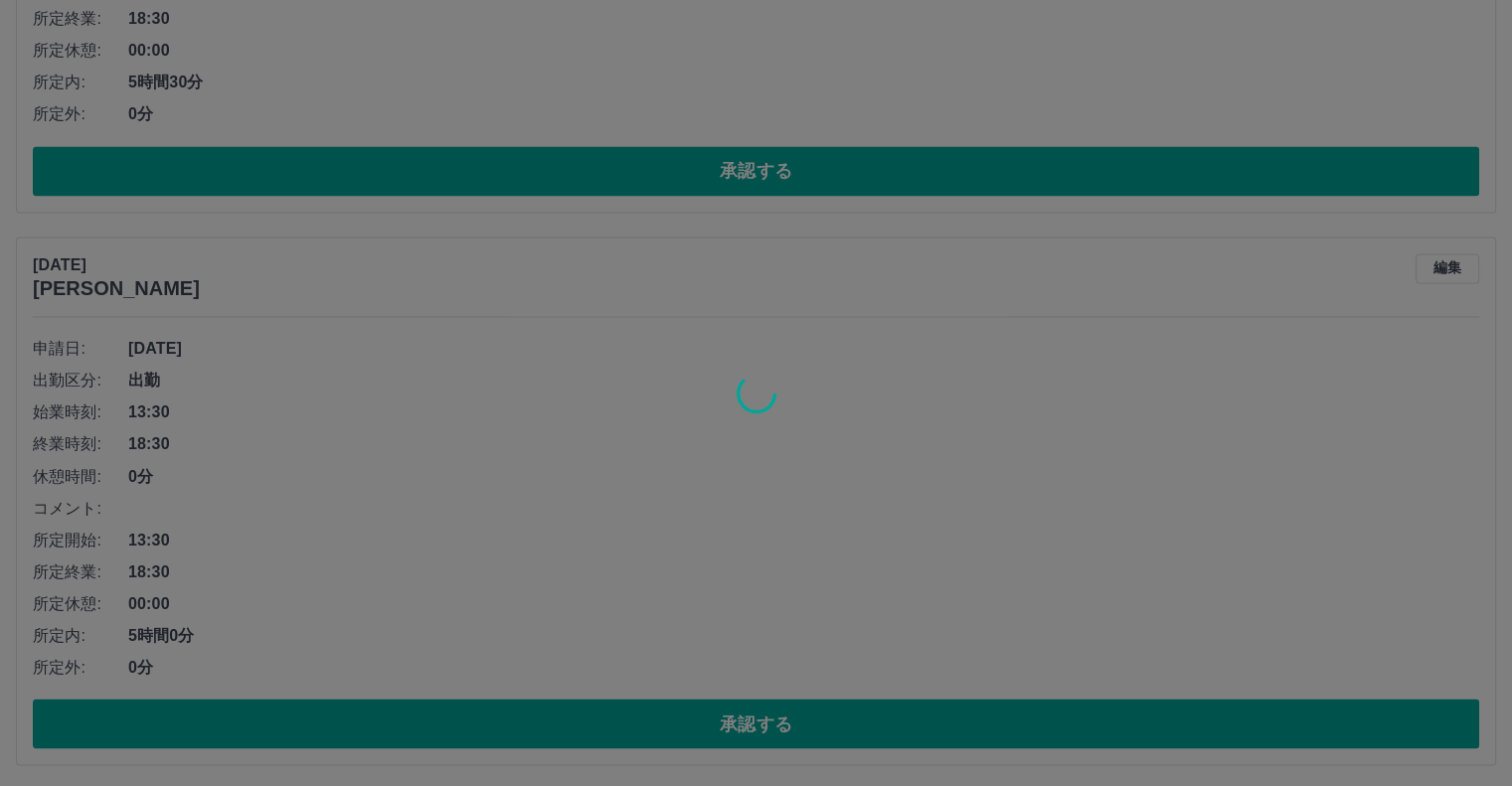 scroll, scrollTop: 2762, scrollLeft: 0, axis: vertical 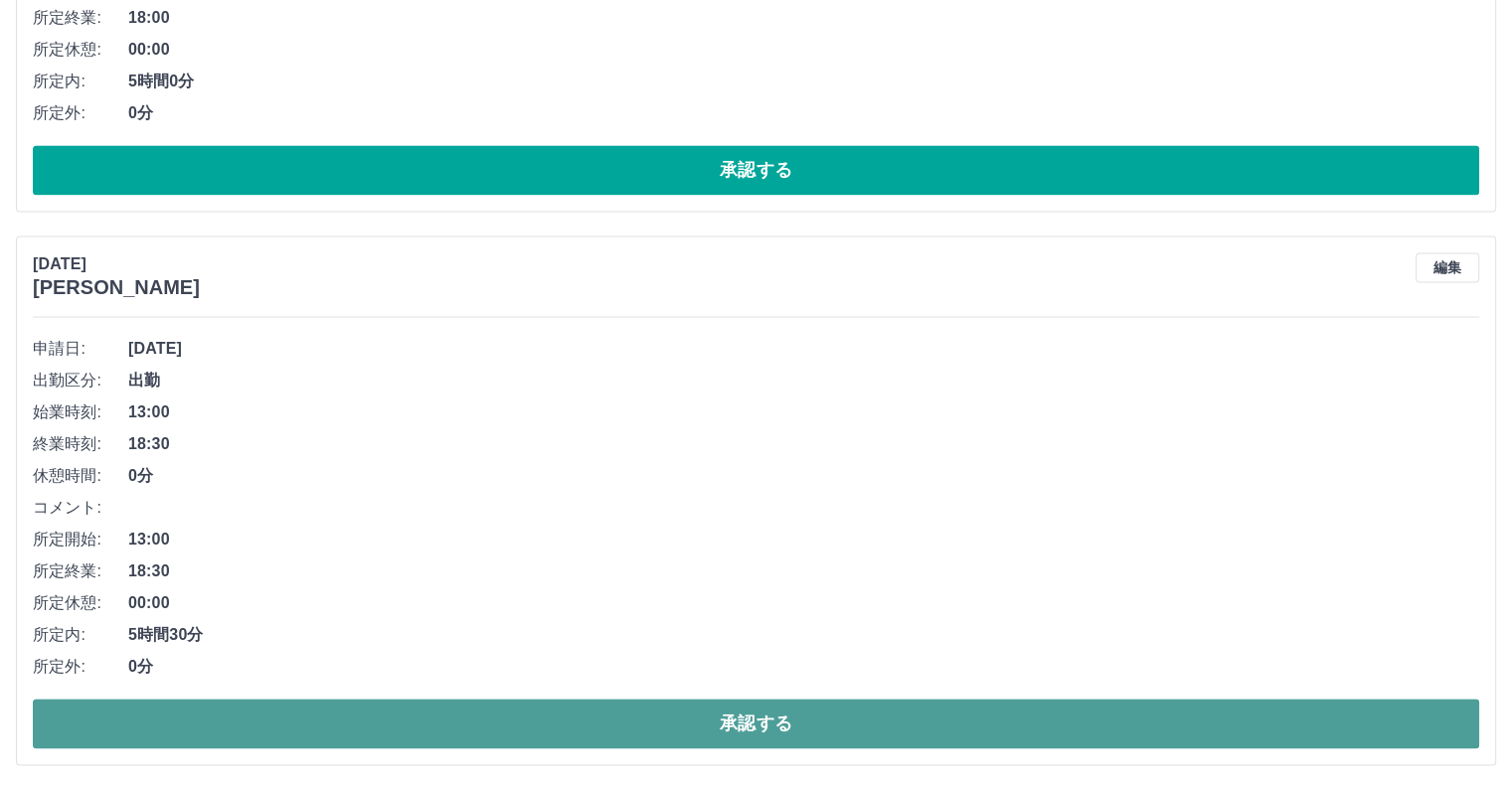 click on "承認する" at bounding box center (756, 723) 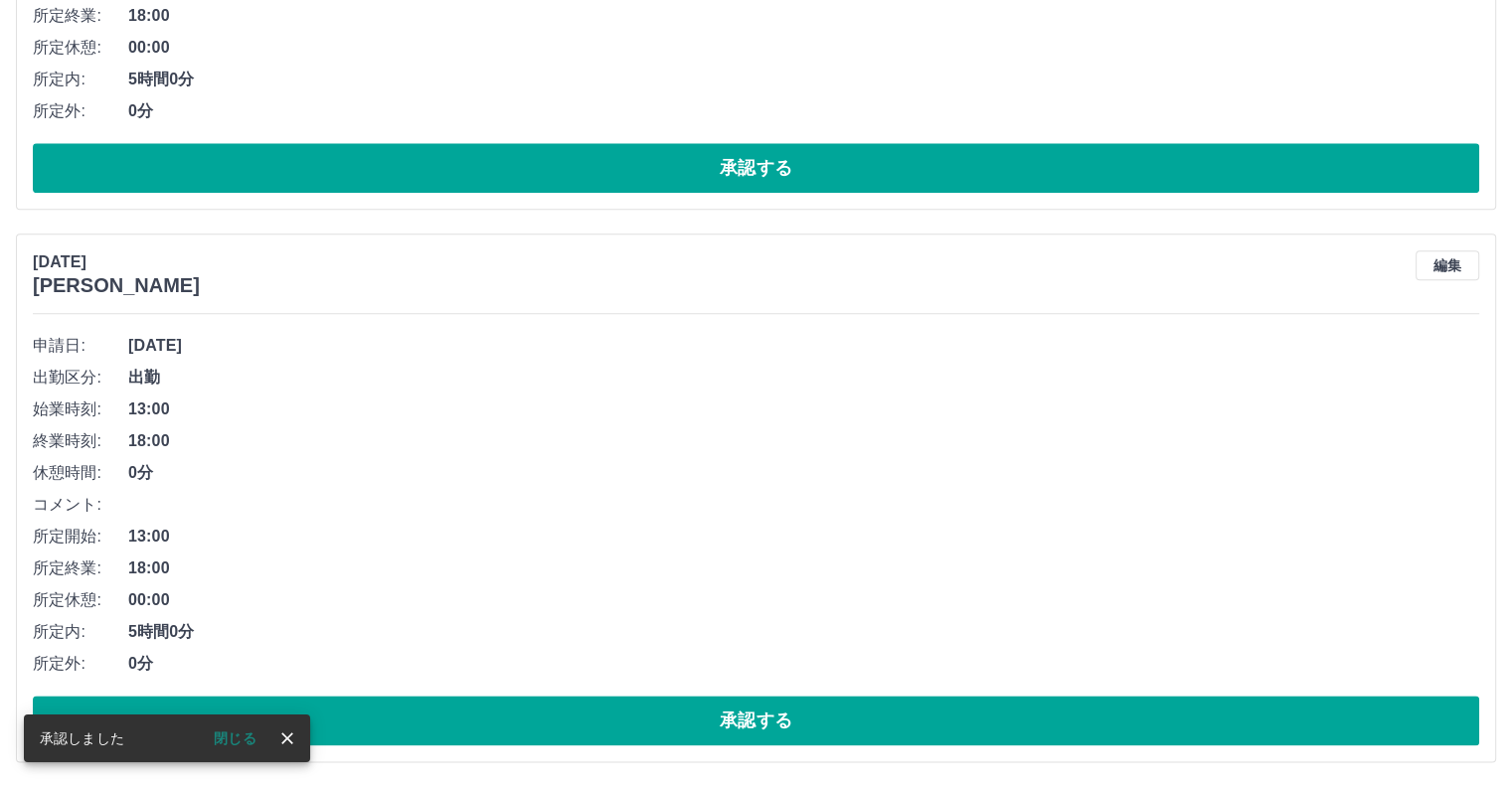 scroll, scrollTop: 2210, scrollLeft: 0, axis: vertical 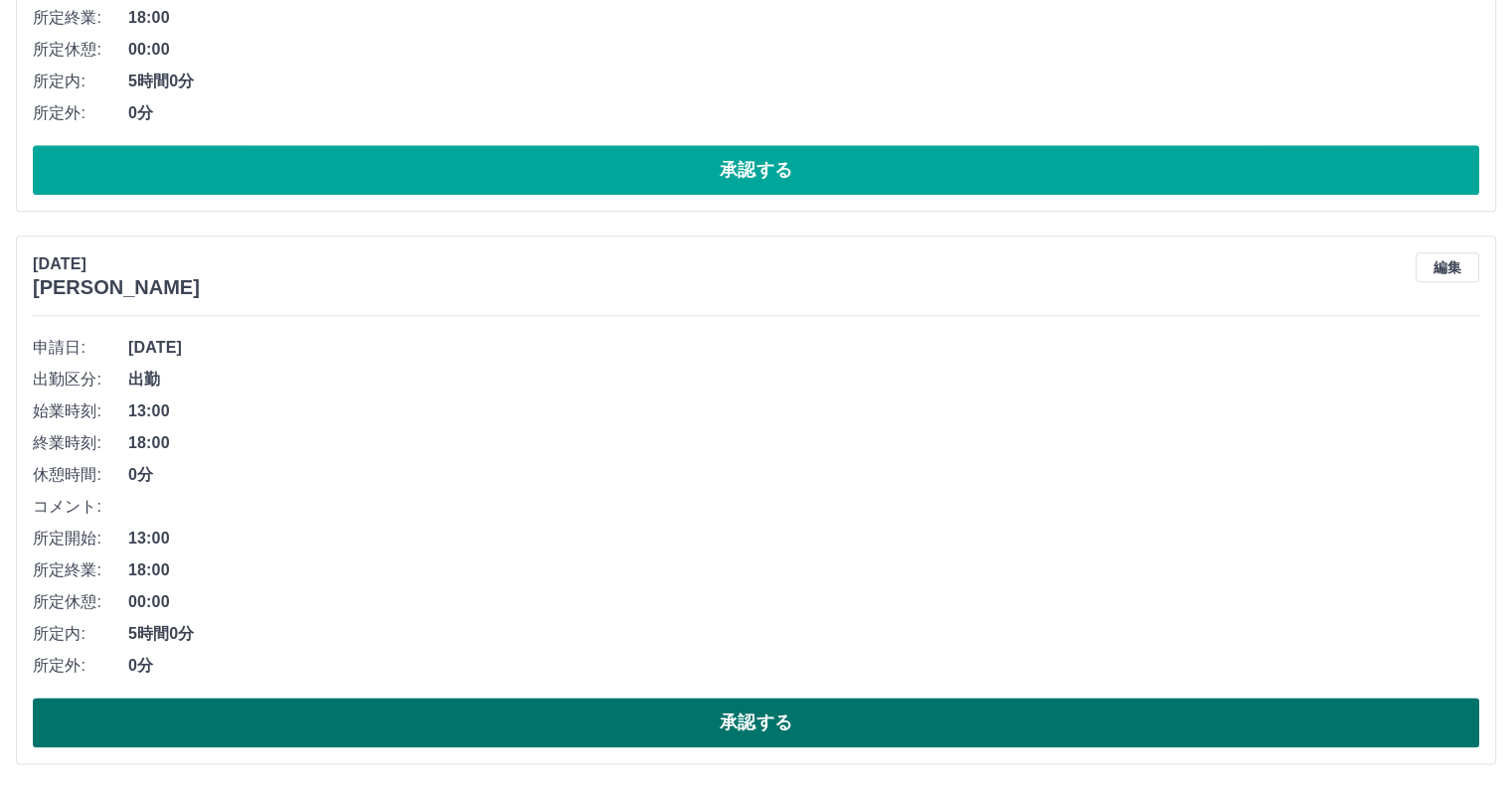 click on "承認する" at bounding box center (756, 722) 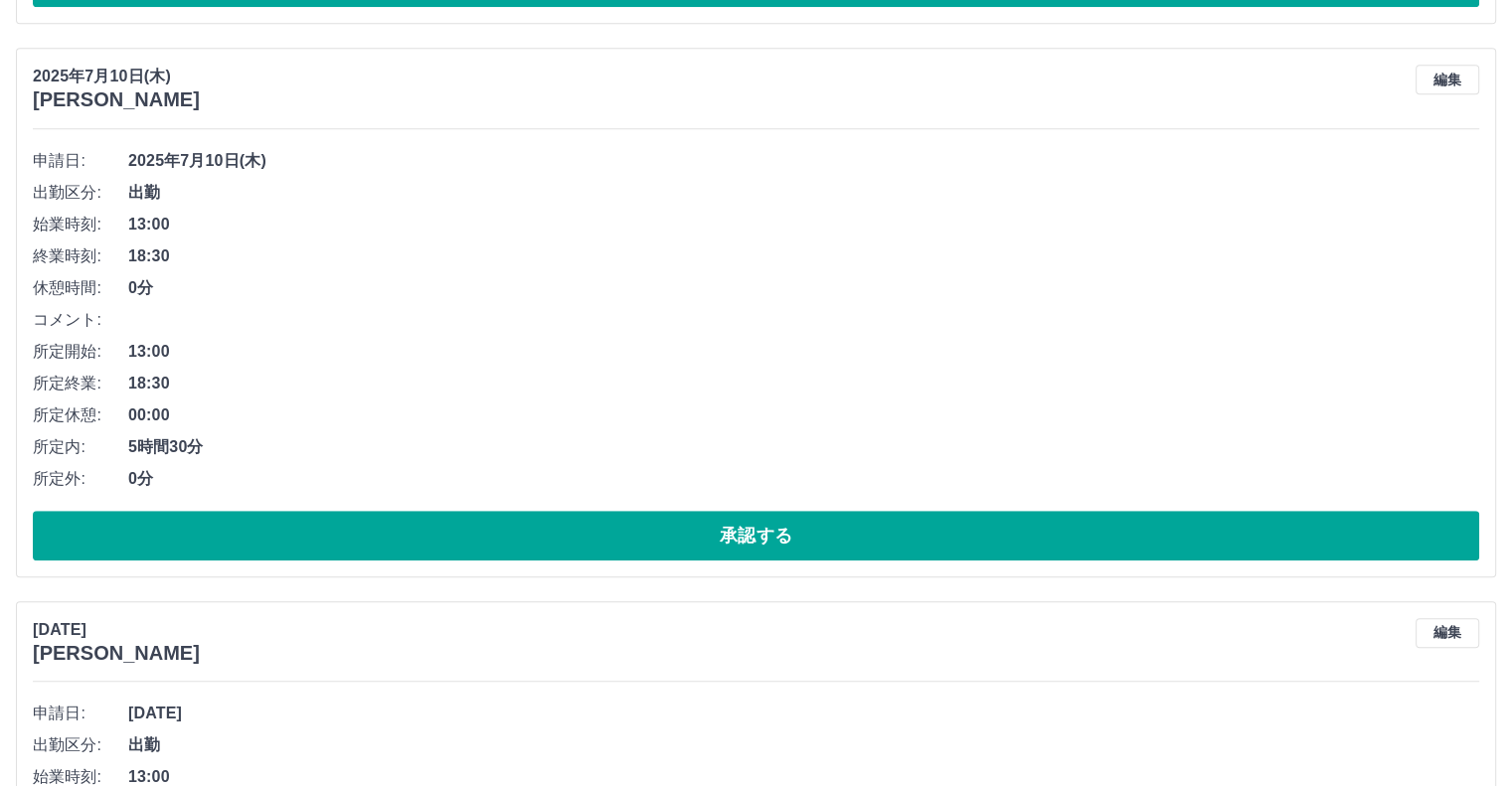 scroll, scrollTop: 1657, scrollLeft: 0, axis: vertical 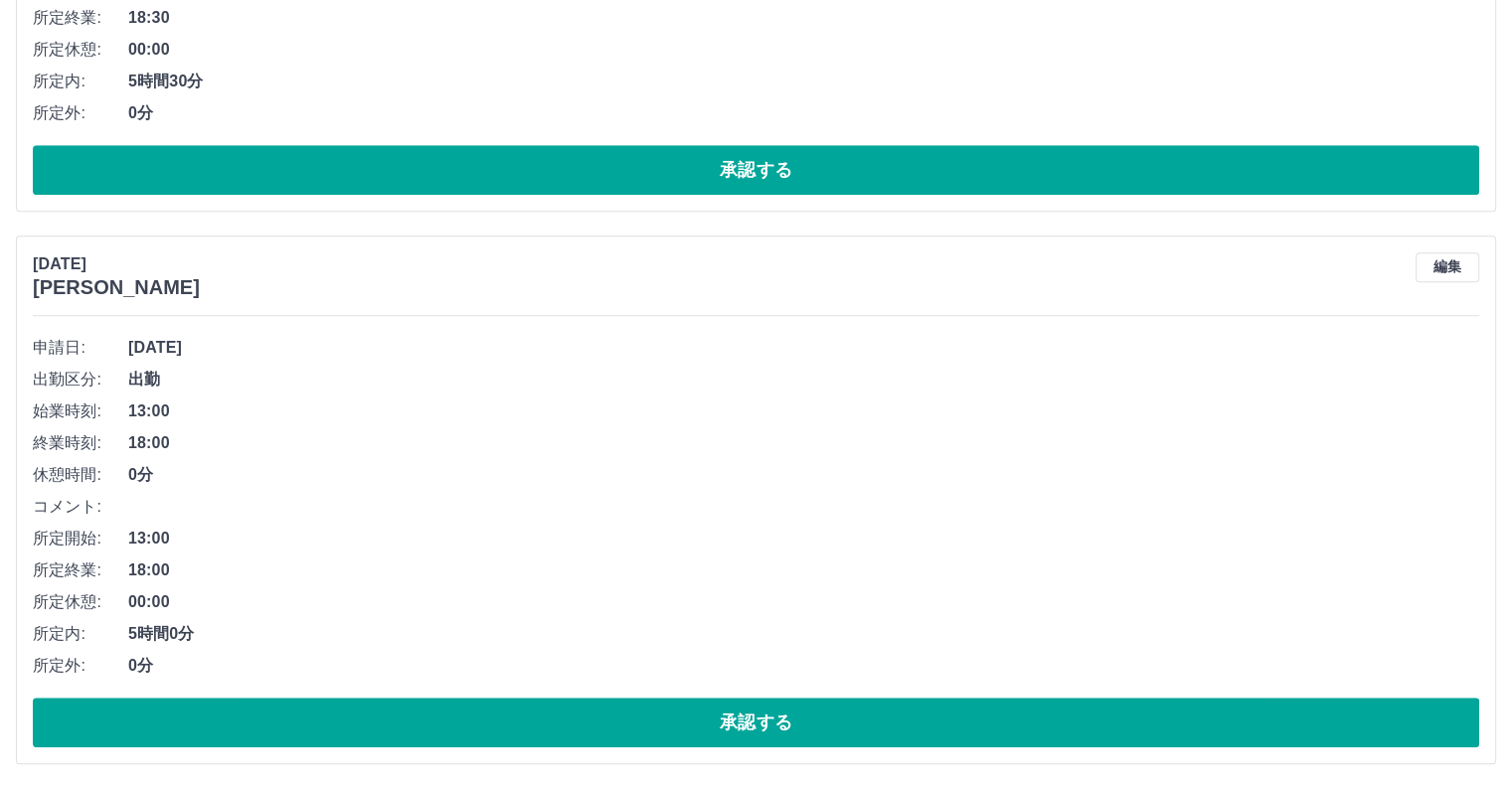 drag, startPoint x: 1002, startPoint y: 470, endPoint x: 924, endPoint y: 524, distance: 94.86833 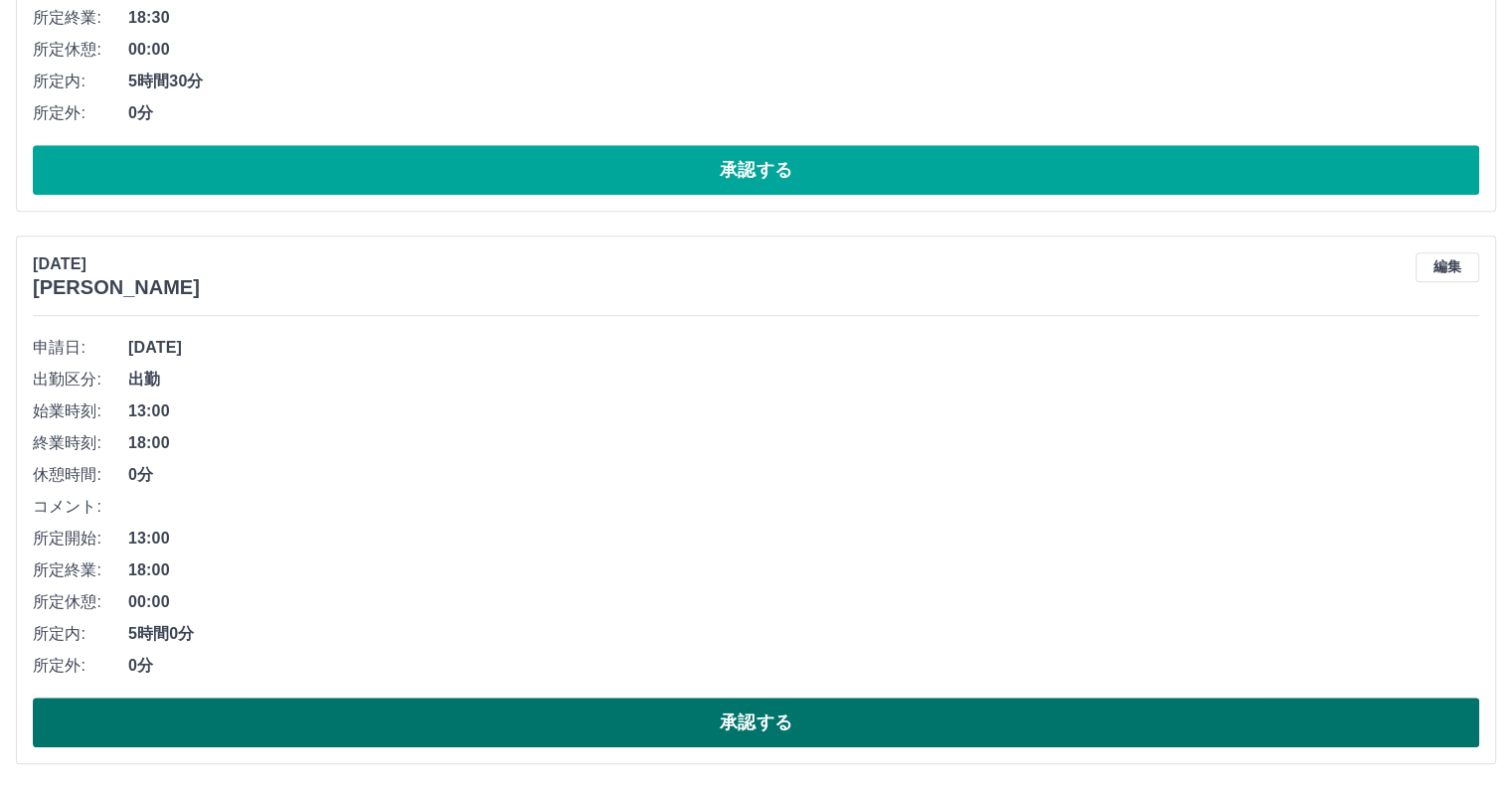 drag, startPoint x: 842, startPoint y: 713, endPoint x: 852, endPoint y: 717, distance: 10.77033 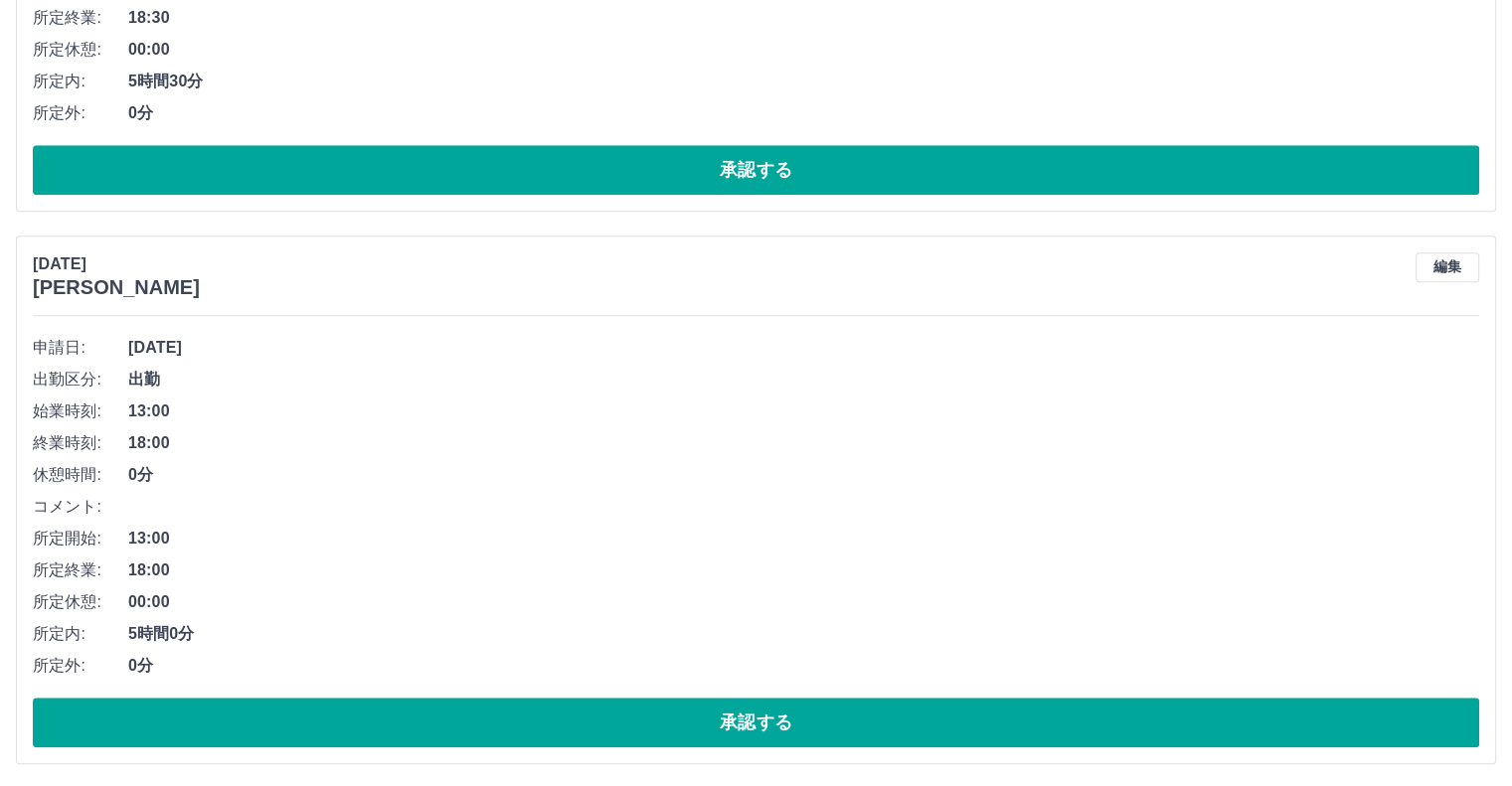 click on "承認する" at bounding box center [756, 722] 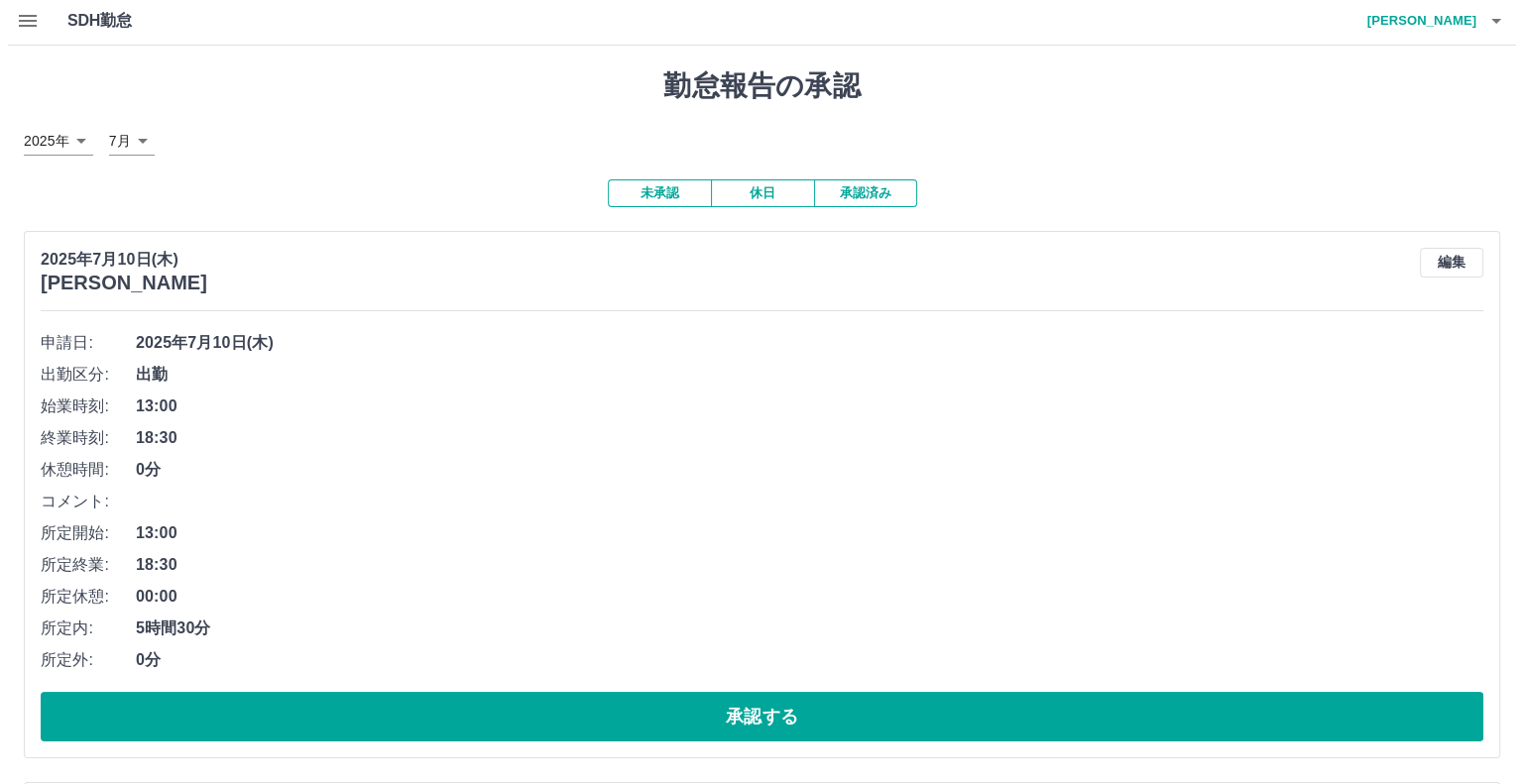 scroll, scrollTop: 0, scrollLeft: 0, axis: both 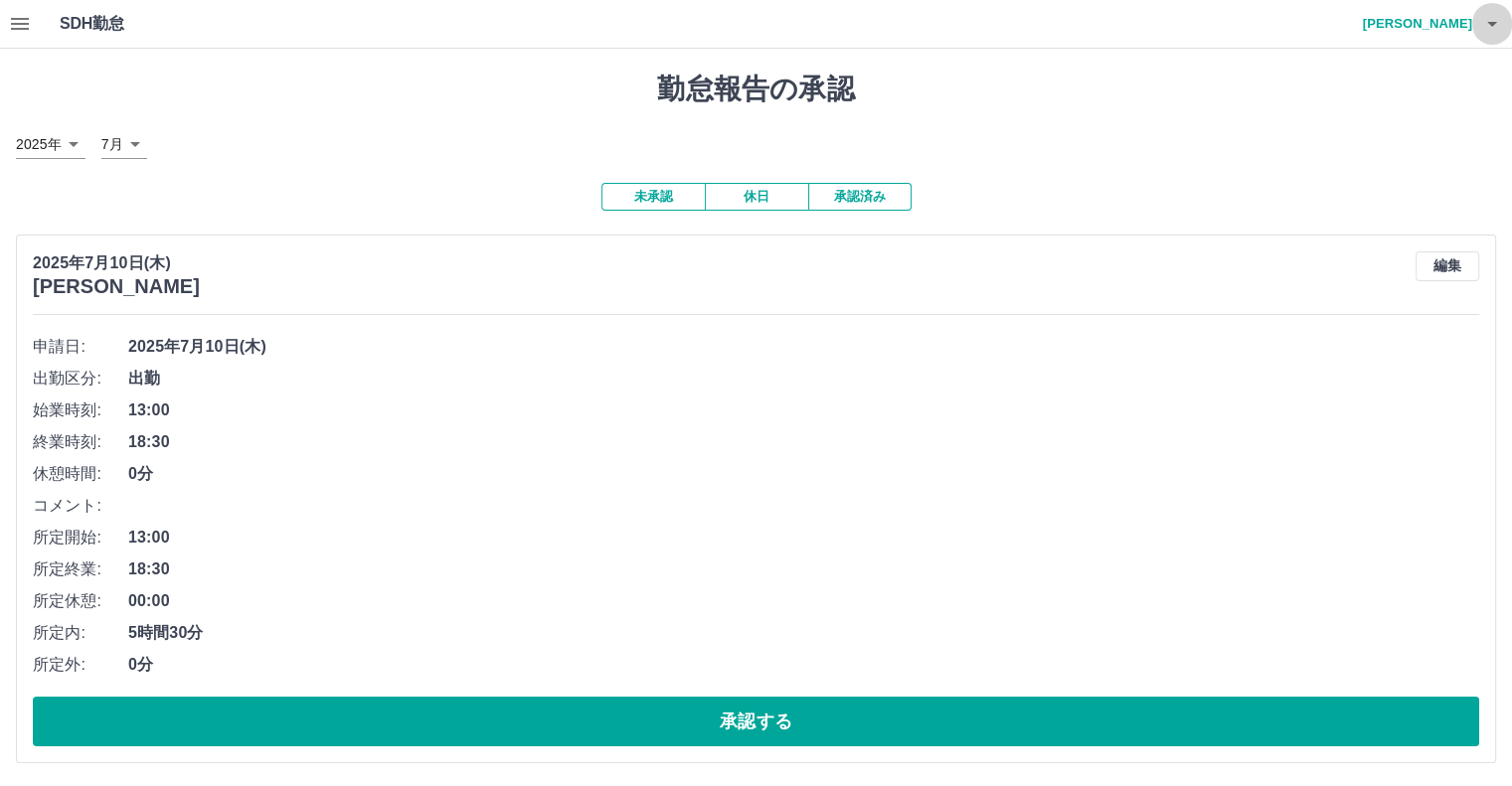 click 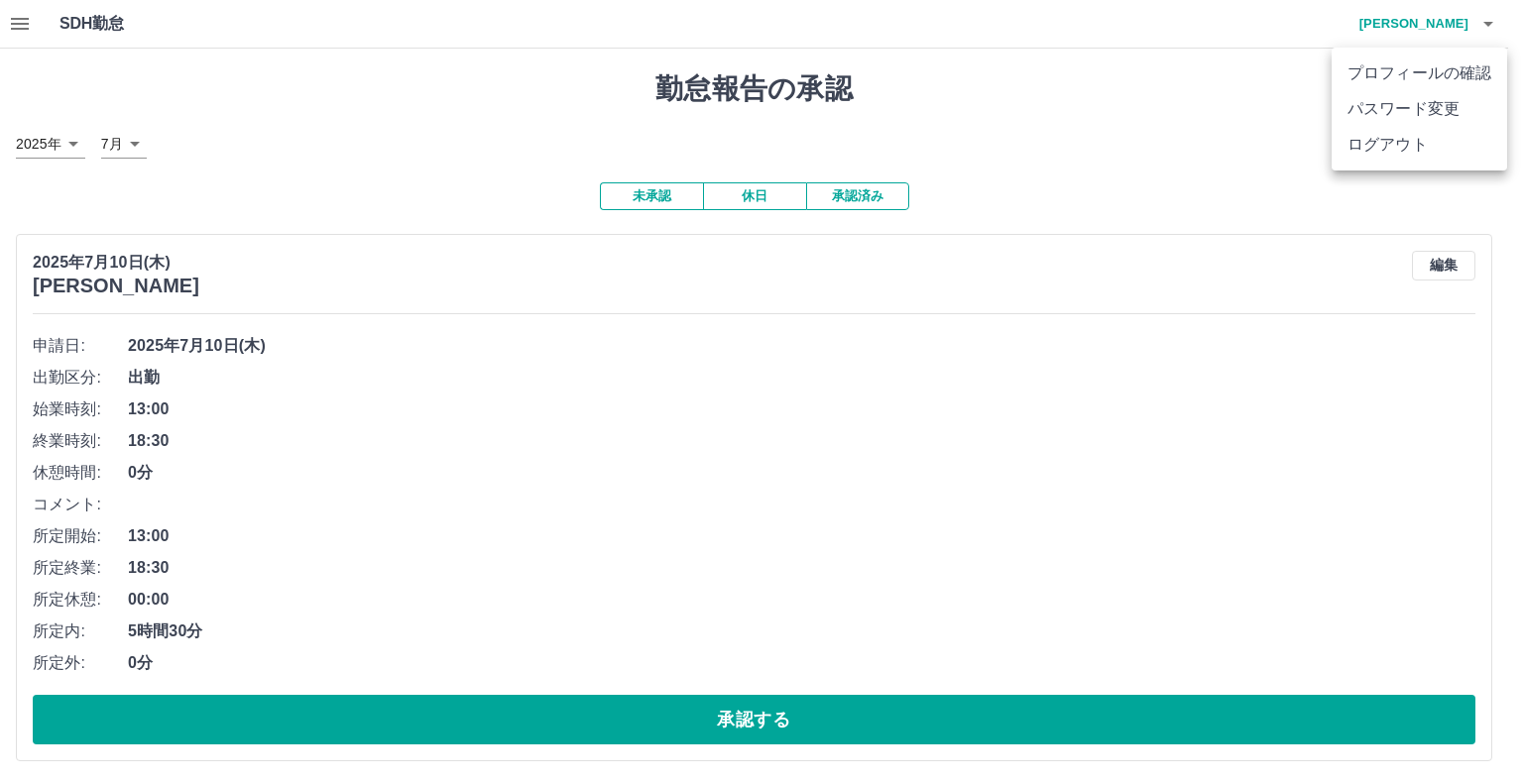 click on "ログアウト" at bounding box center (1419, 145) 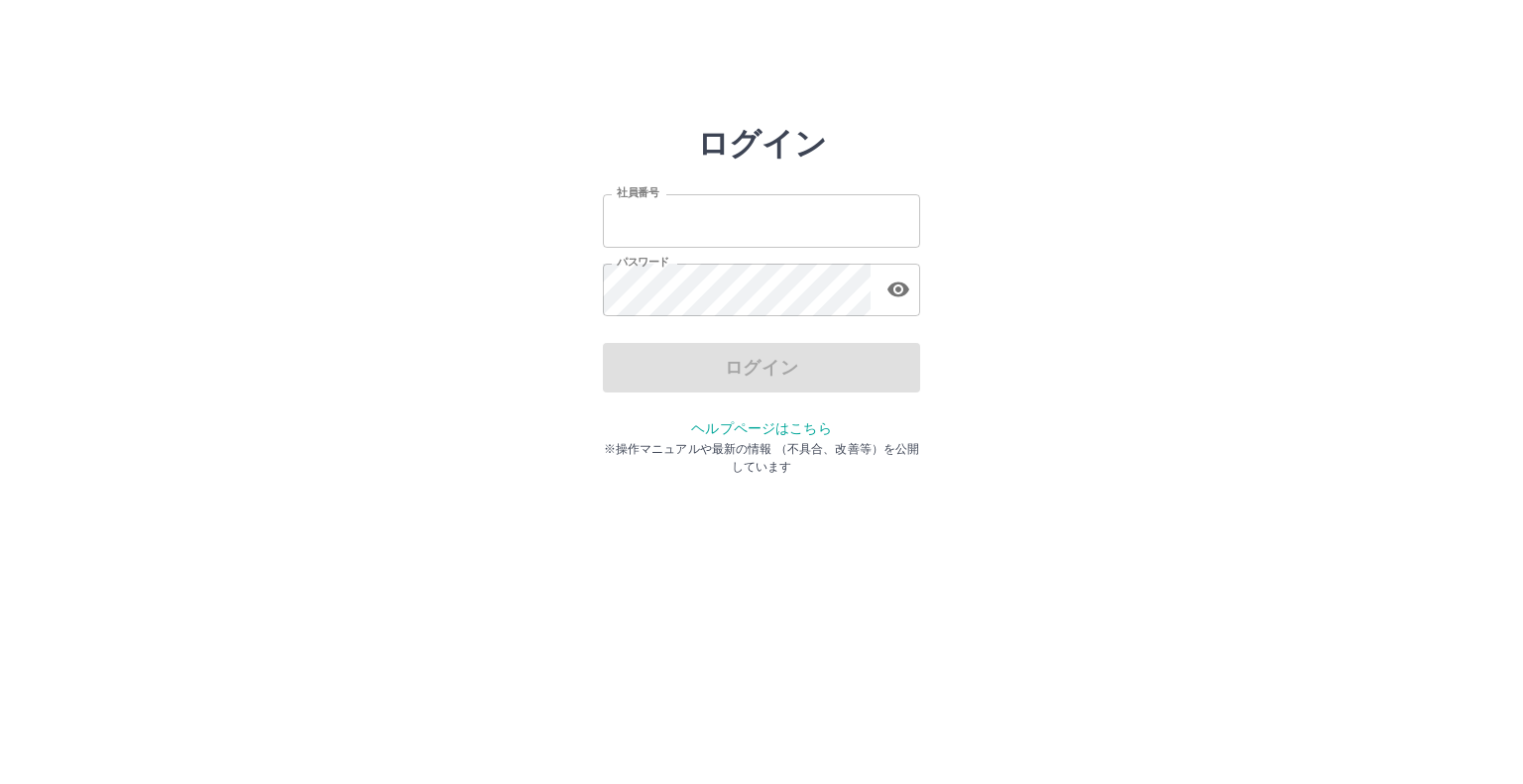 scroll, scrollTop: 0, scrollLeft: 0, axis: both 